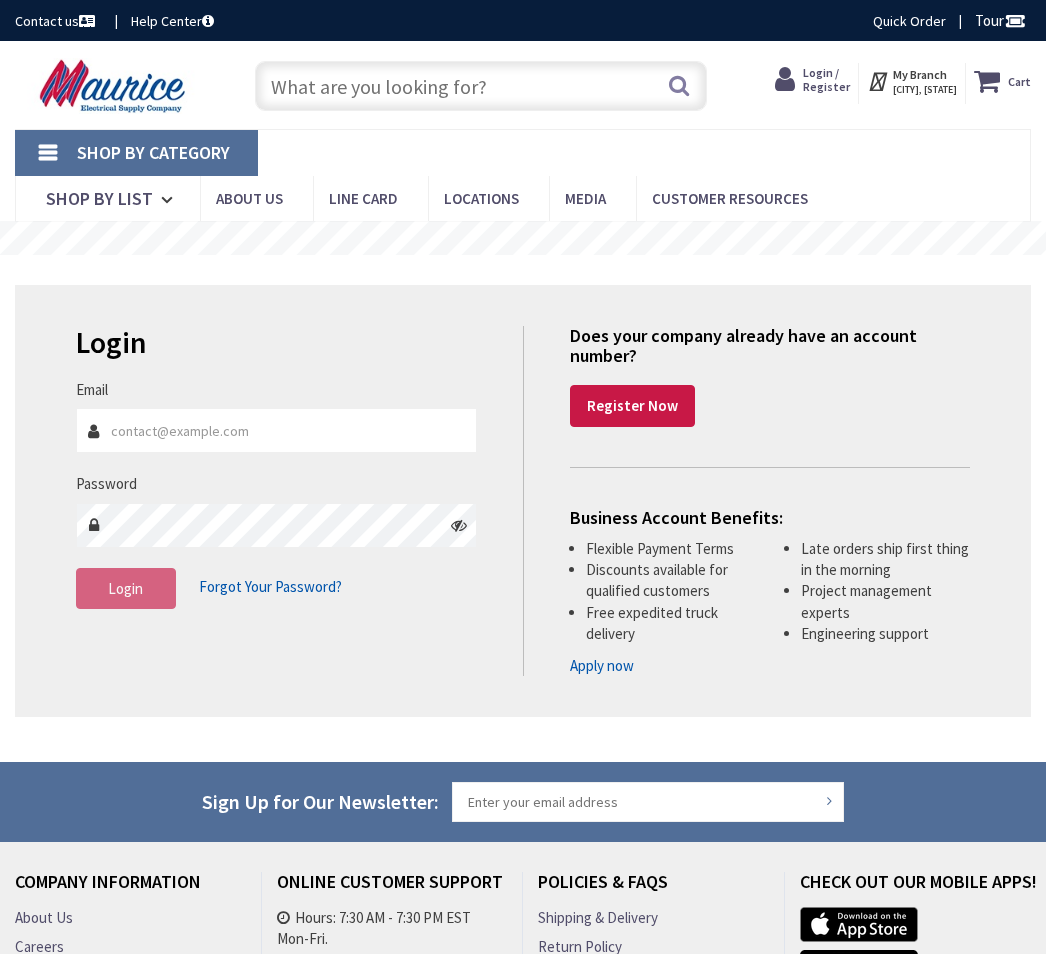scroll, scrollTop: 0, scrollLeft: 0, axis: both 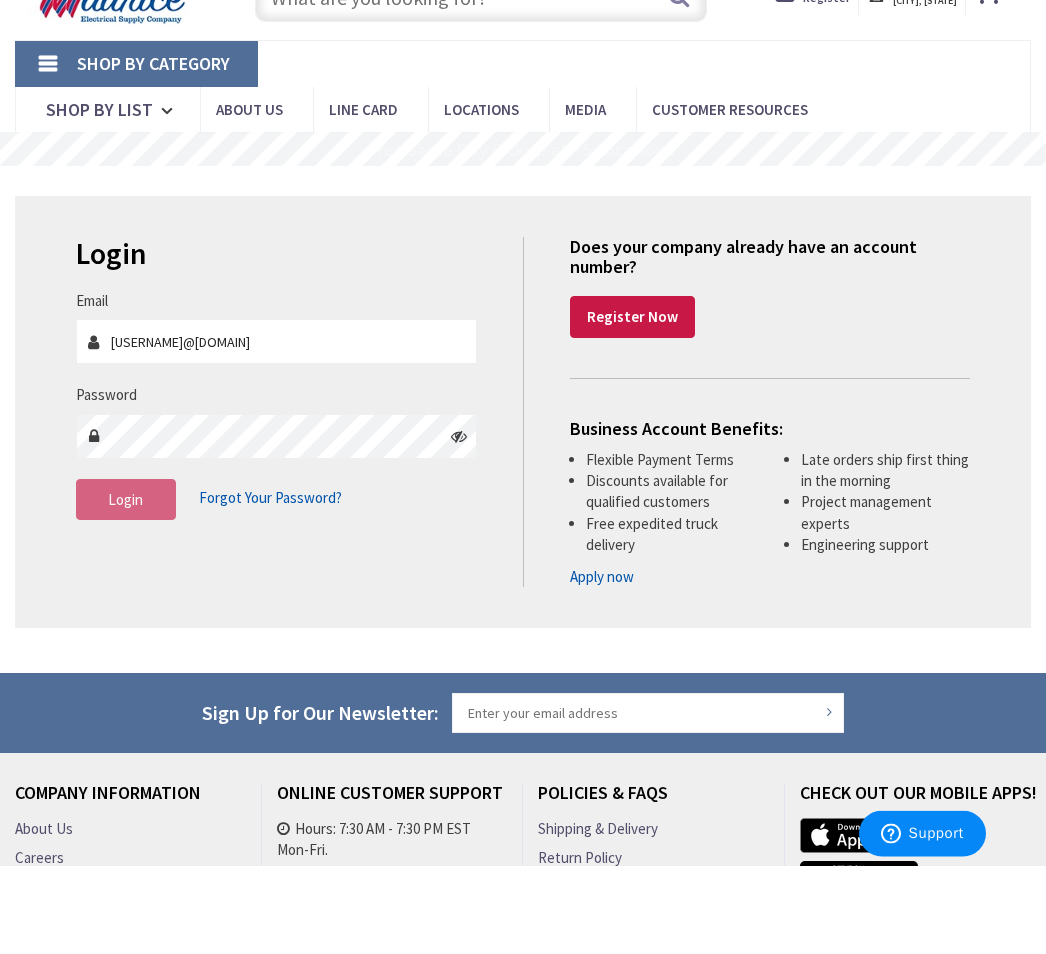 type on "[EMAIL]" 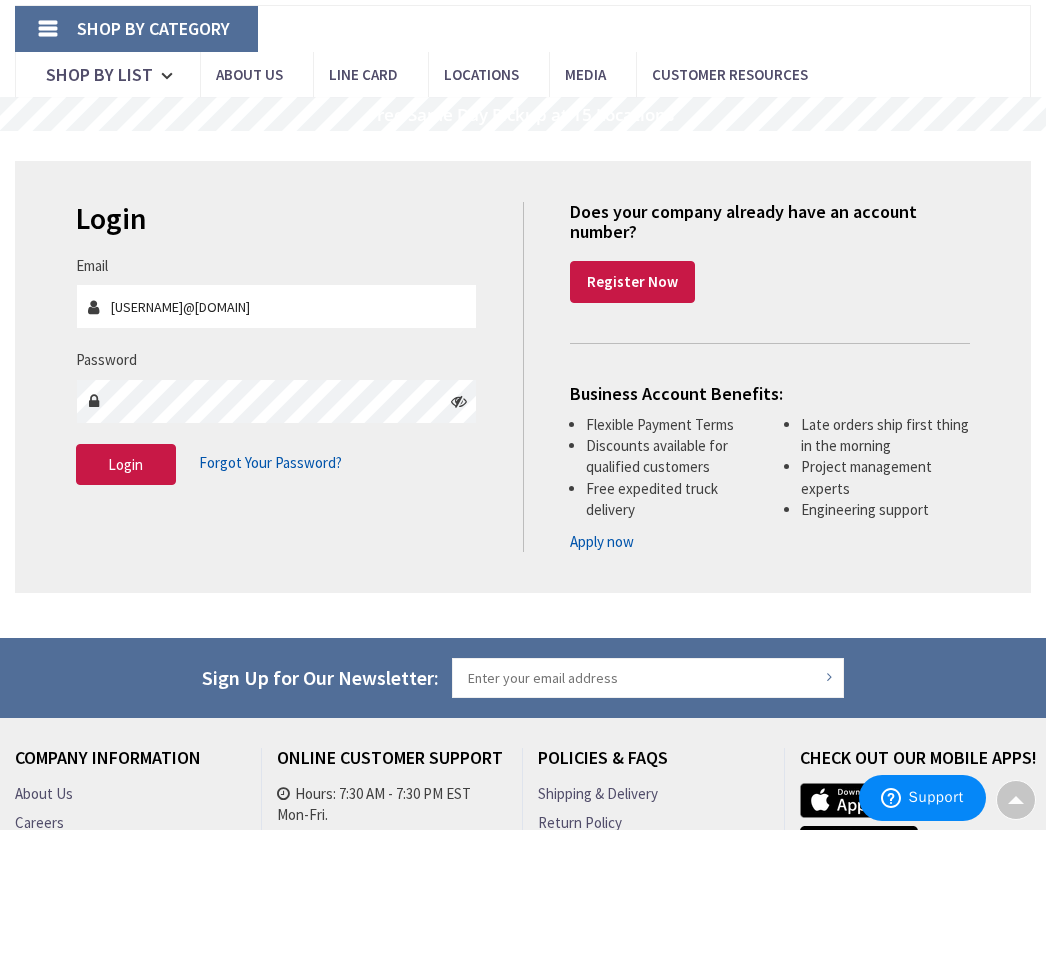 click on "Login" at bounding box center [125, 588] 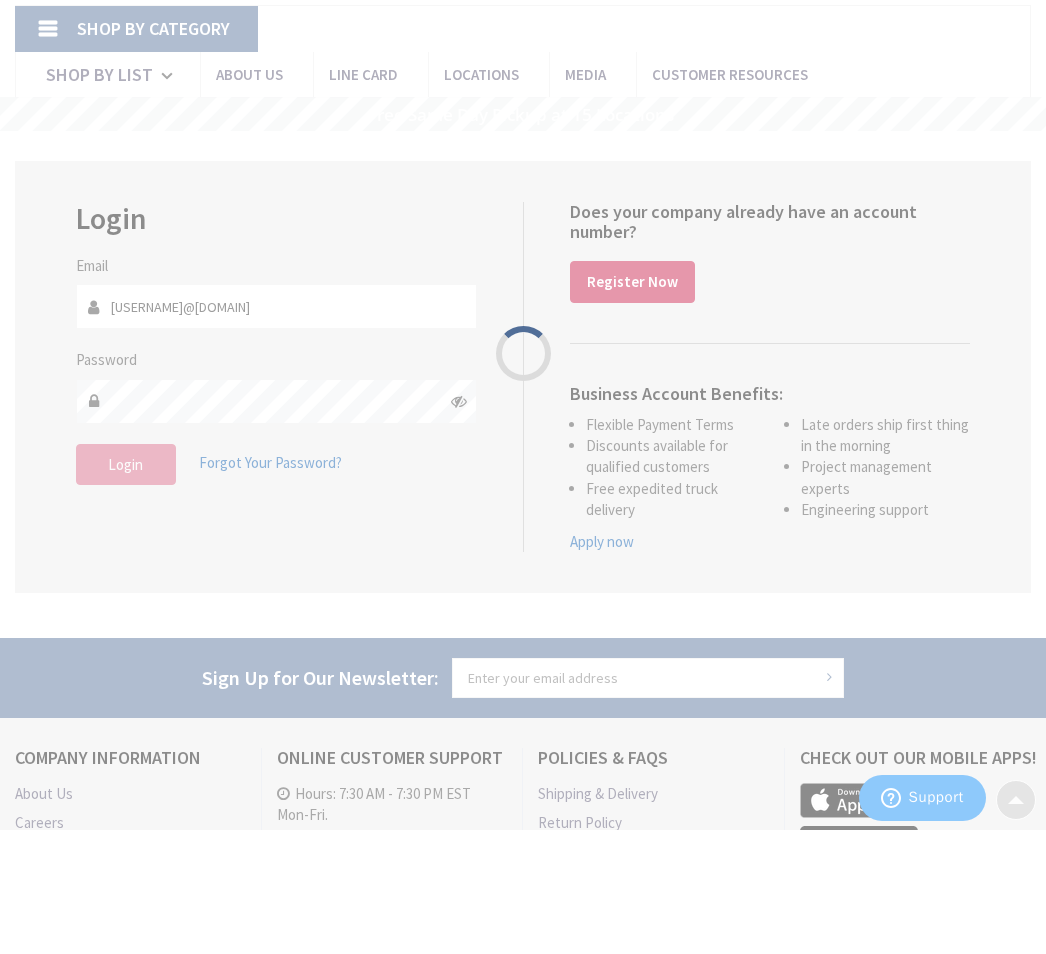 scroll, scrollTop: 124, scrollLeft: 0, axis: vertical 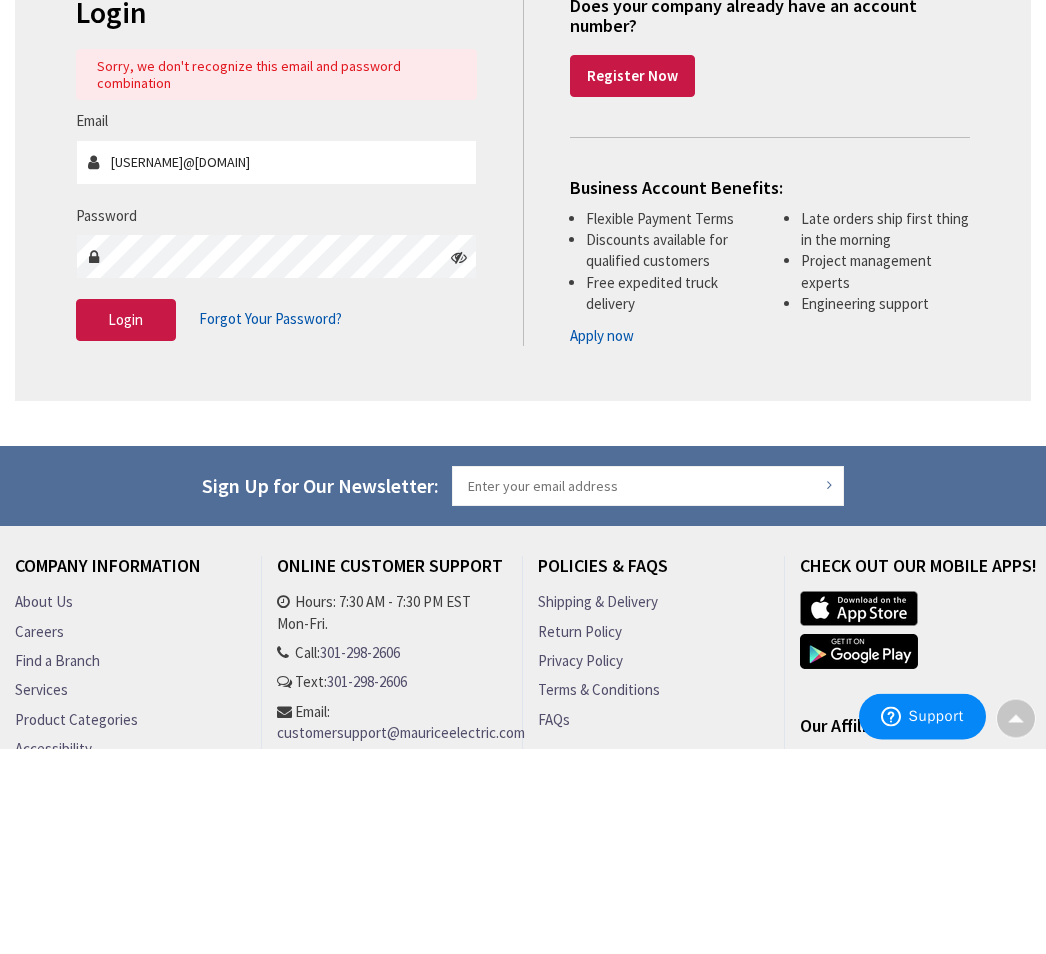 click on "Login" at bounding box center [125, 525] 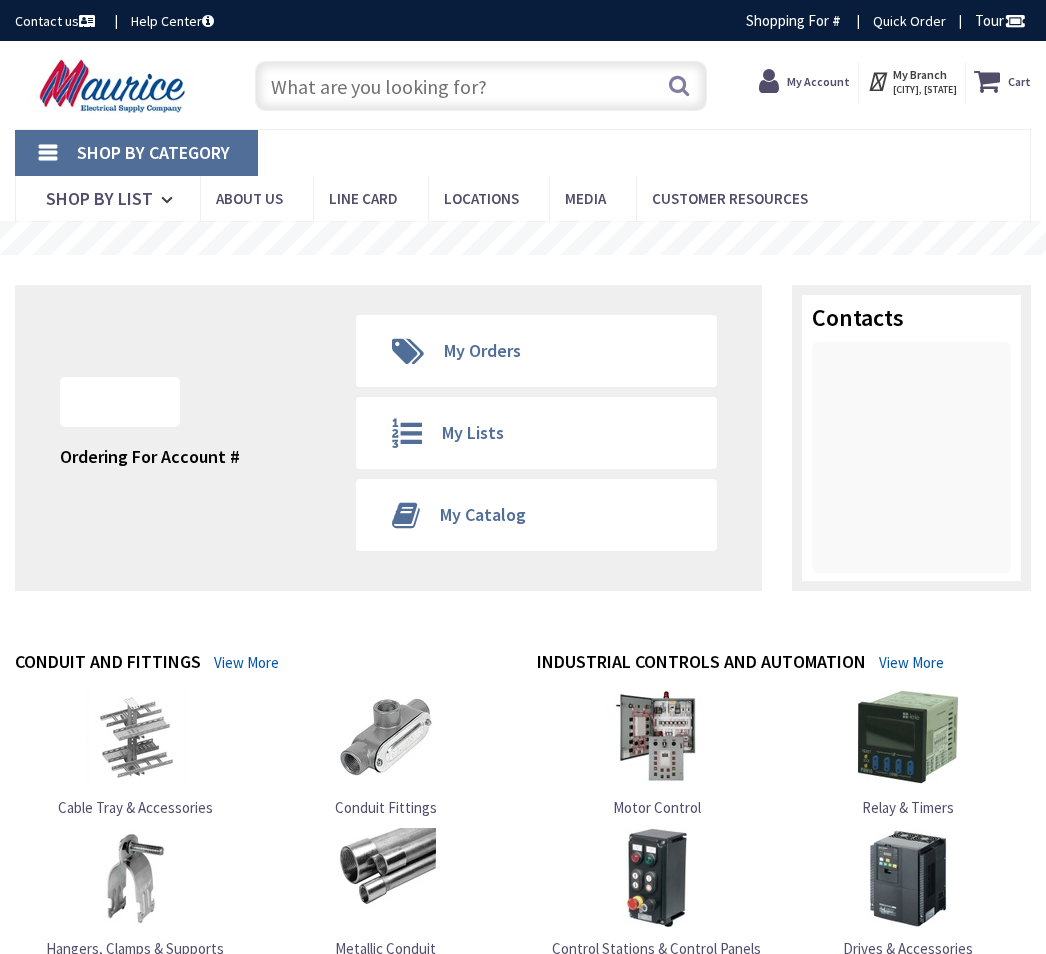 scroll, scrollTop: 0, scrollLeft: 0, axis: both 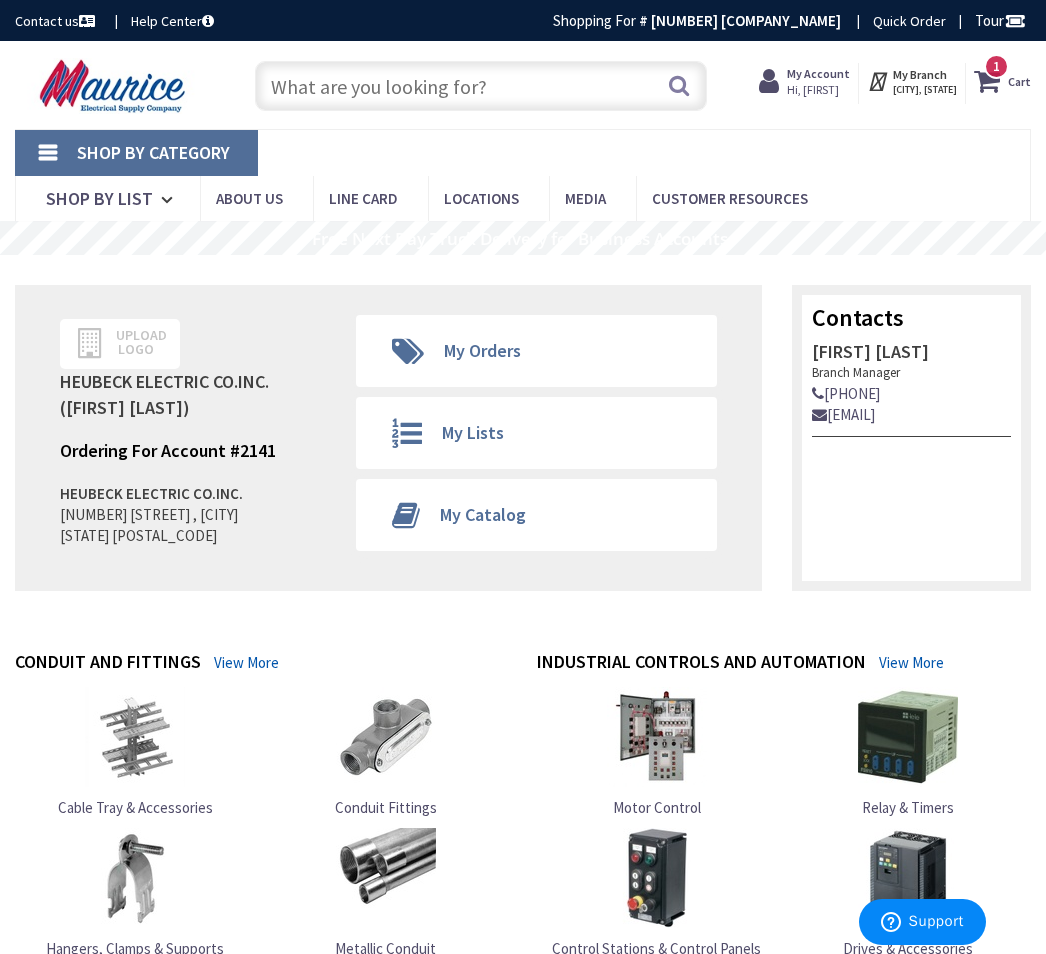 click on "My Orders" at bounding box center [482, 350] 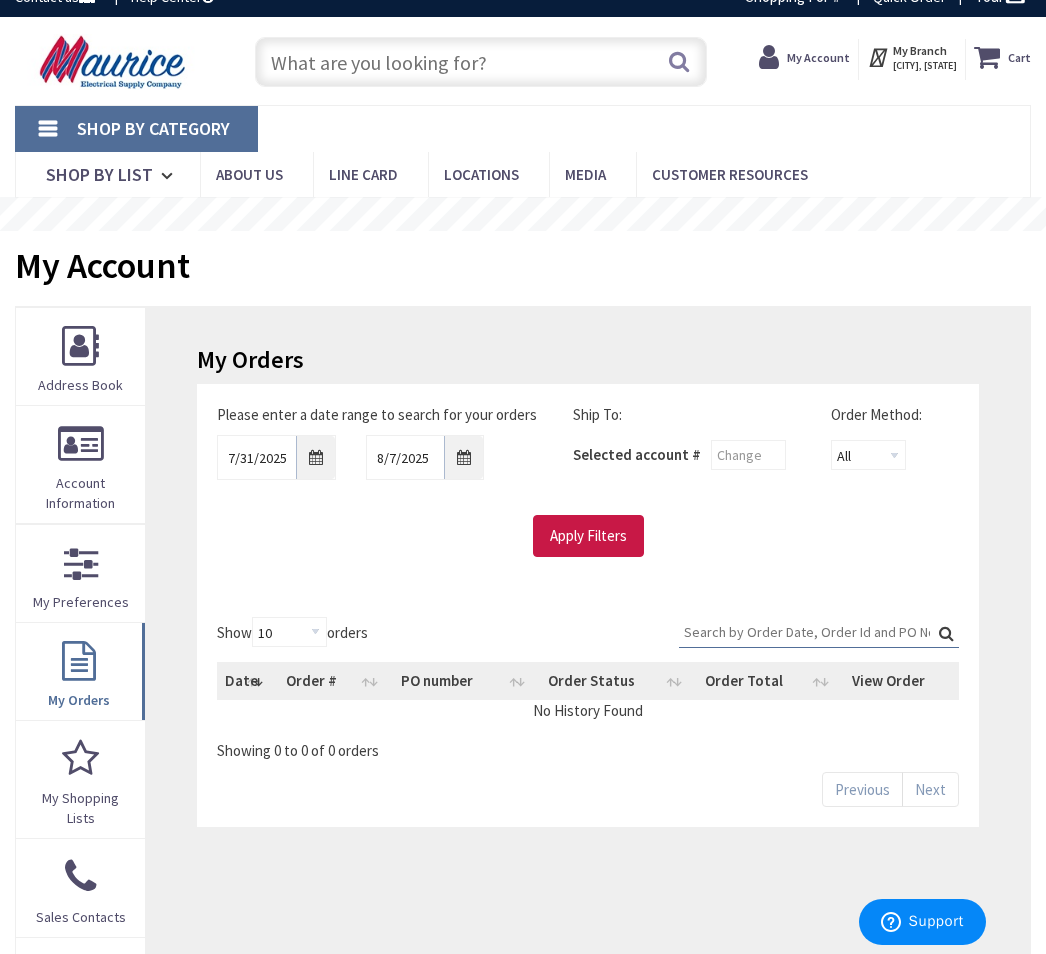 scroll, scrollTop: 24, scrollLeft: 0, axis: vertical 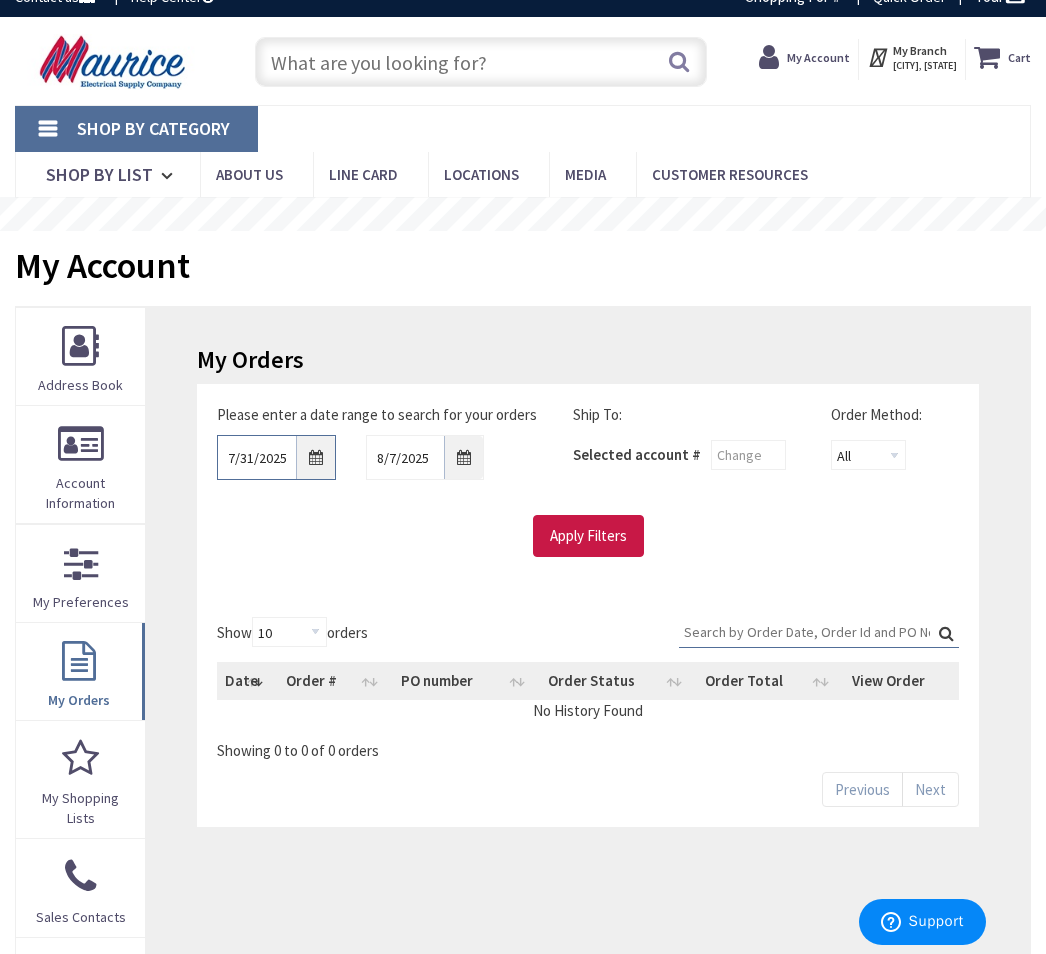 click on "7/31/2025" at bounding box center [276, 457] 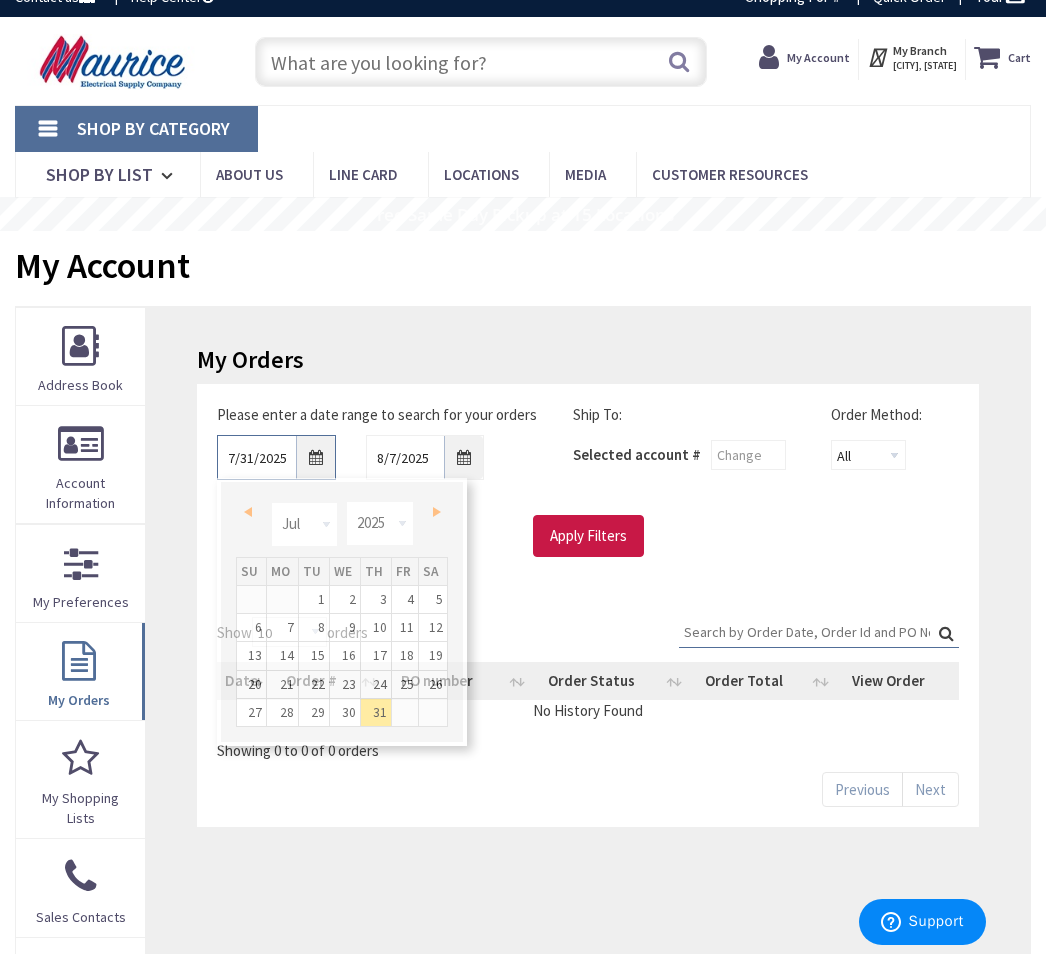 scroll, scrollTop: 23, scrollLeft: 0, axis: vertical 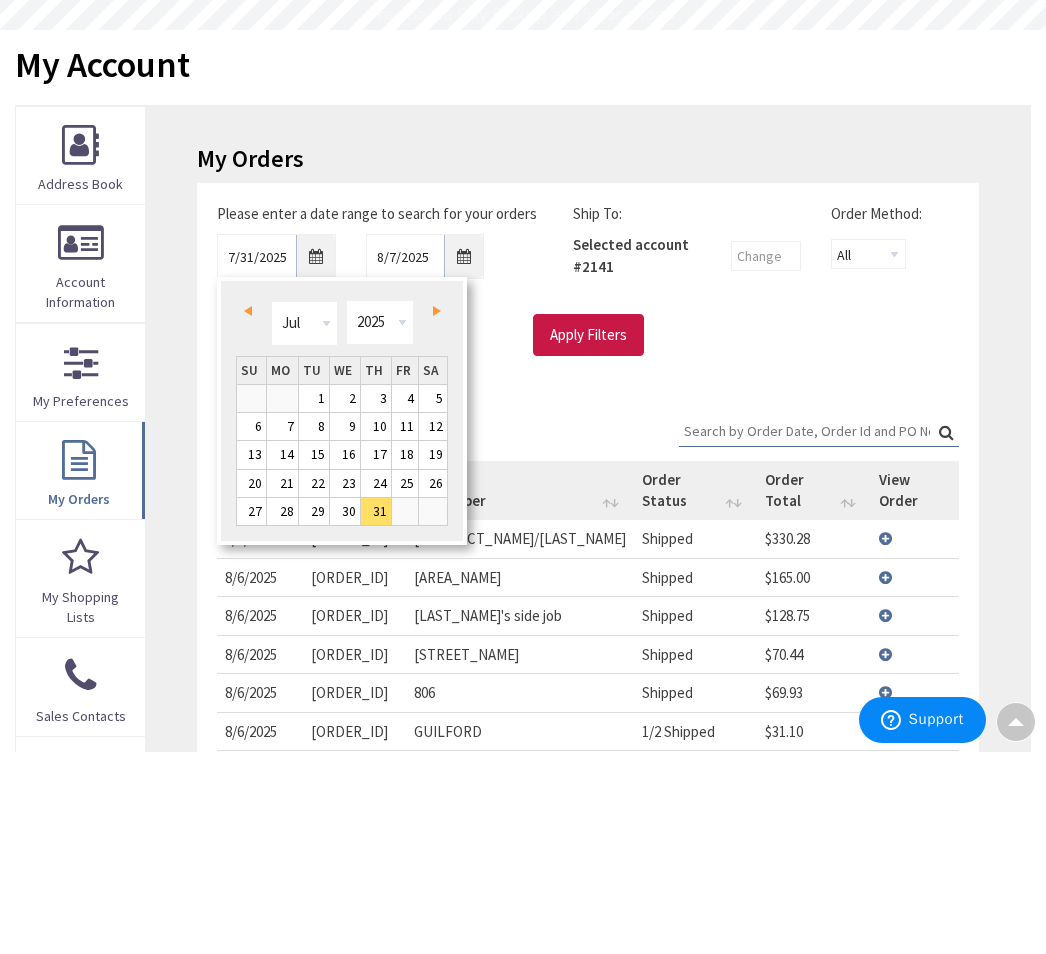 click on "Prev" at bounding box center (251, 513) 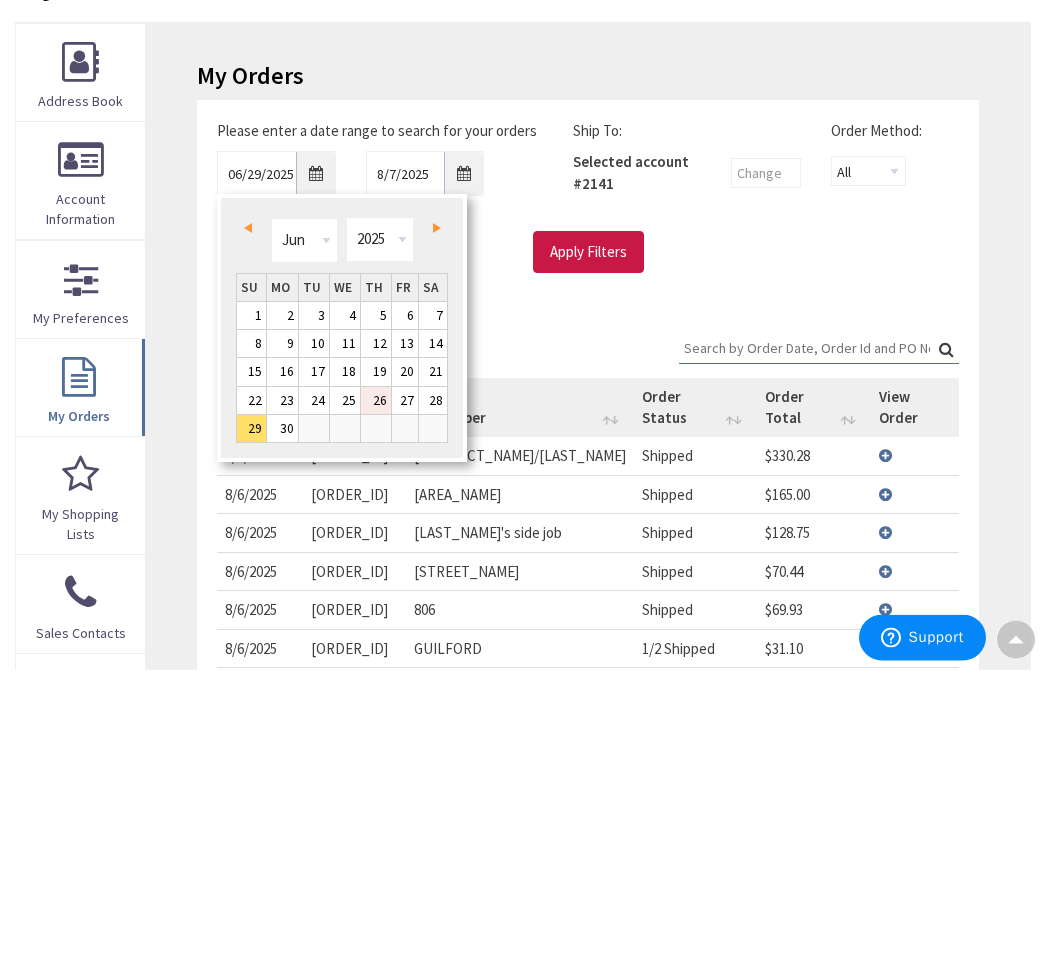 click on "26" at bounding box center [376, 685] 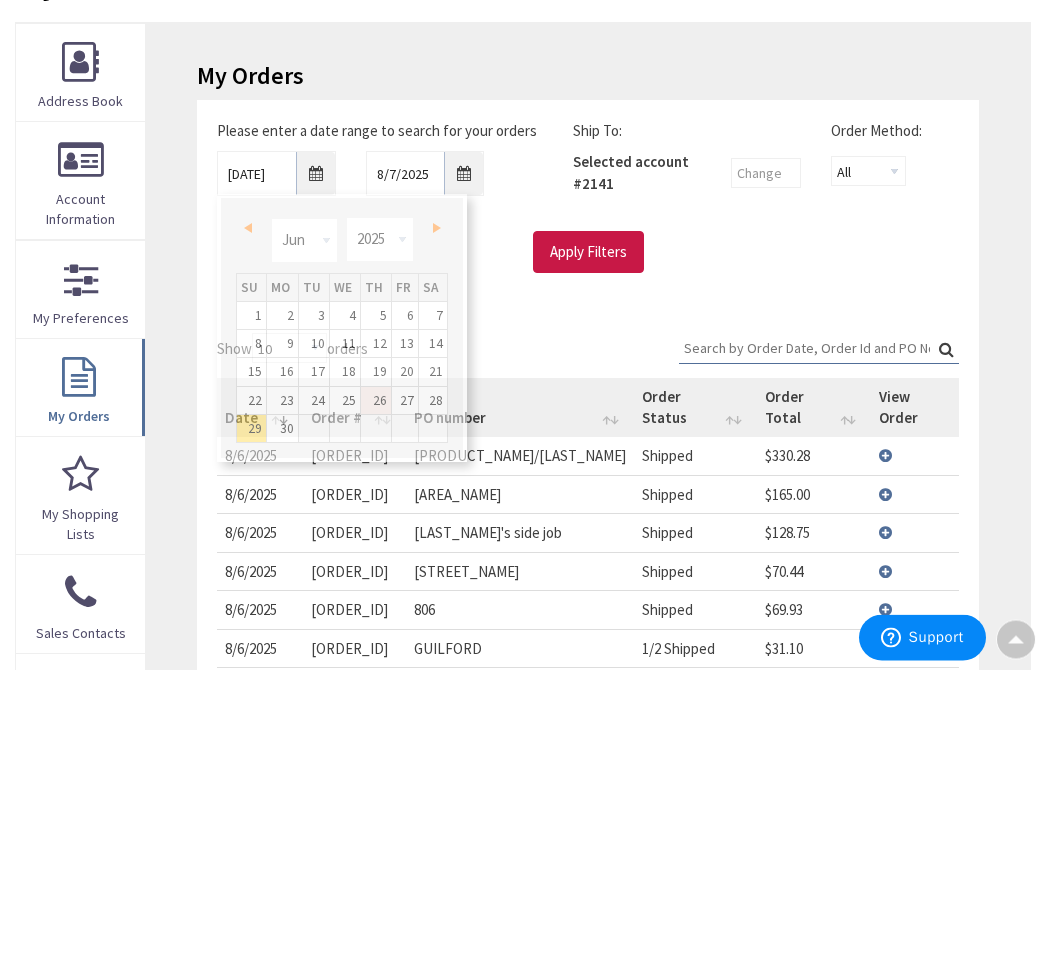 scroll, scrollTop: 308, scrollLeft: 0, axis: vertical 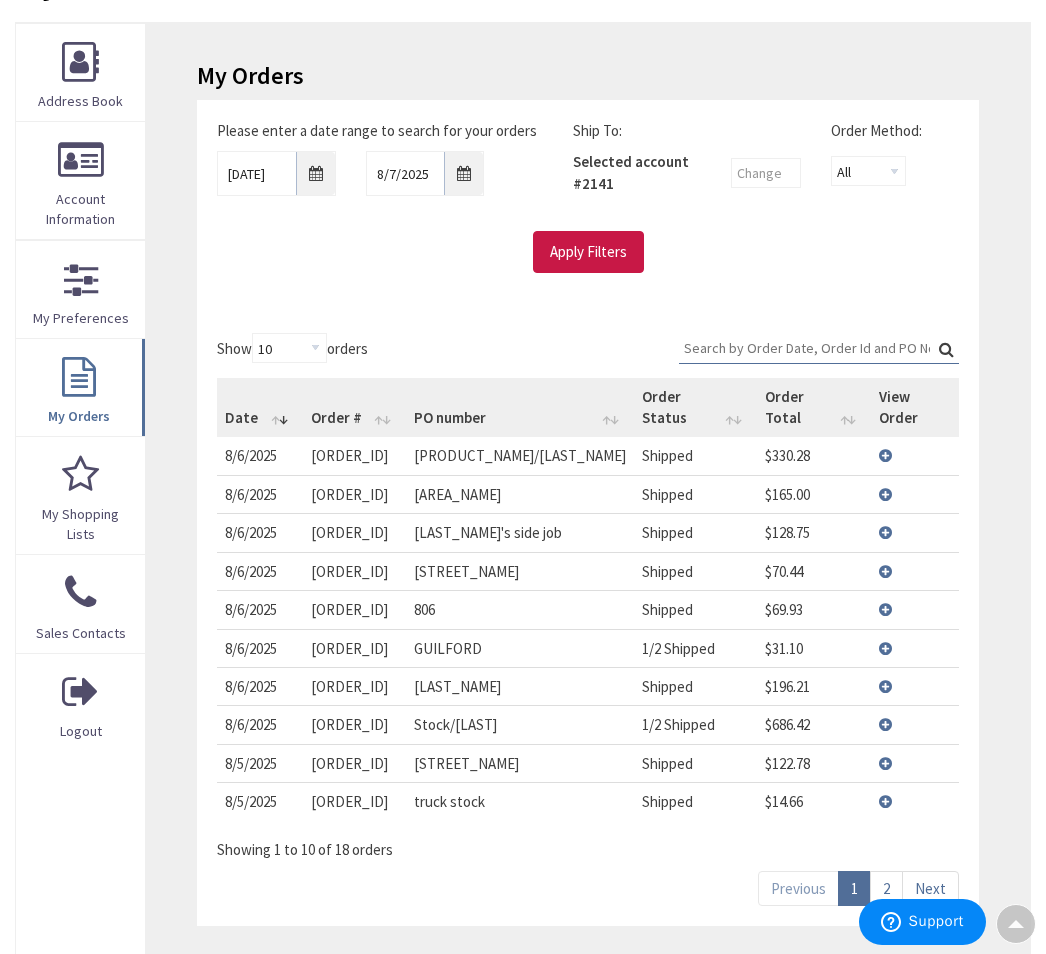 click on "Apply Filters" at bounding box center (588, 252) 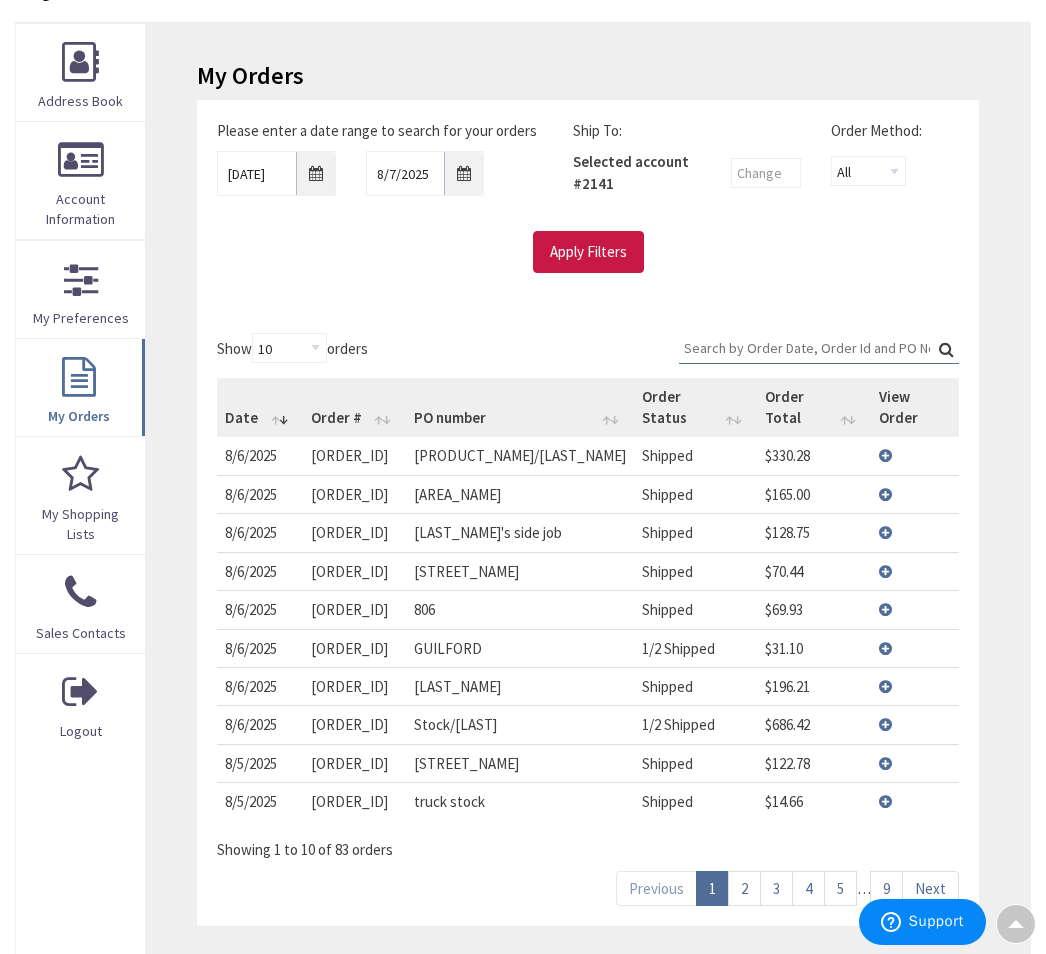 click on "9" at bounding box center (886, 888) 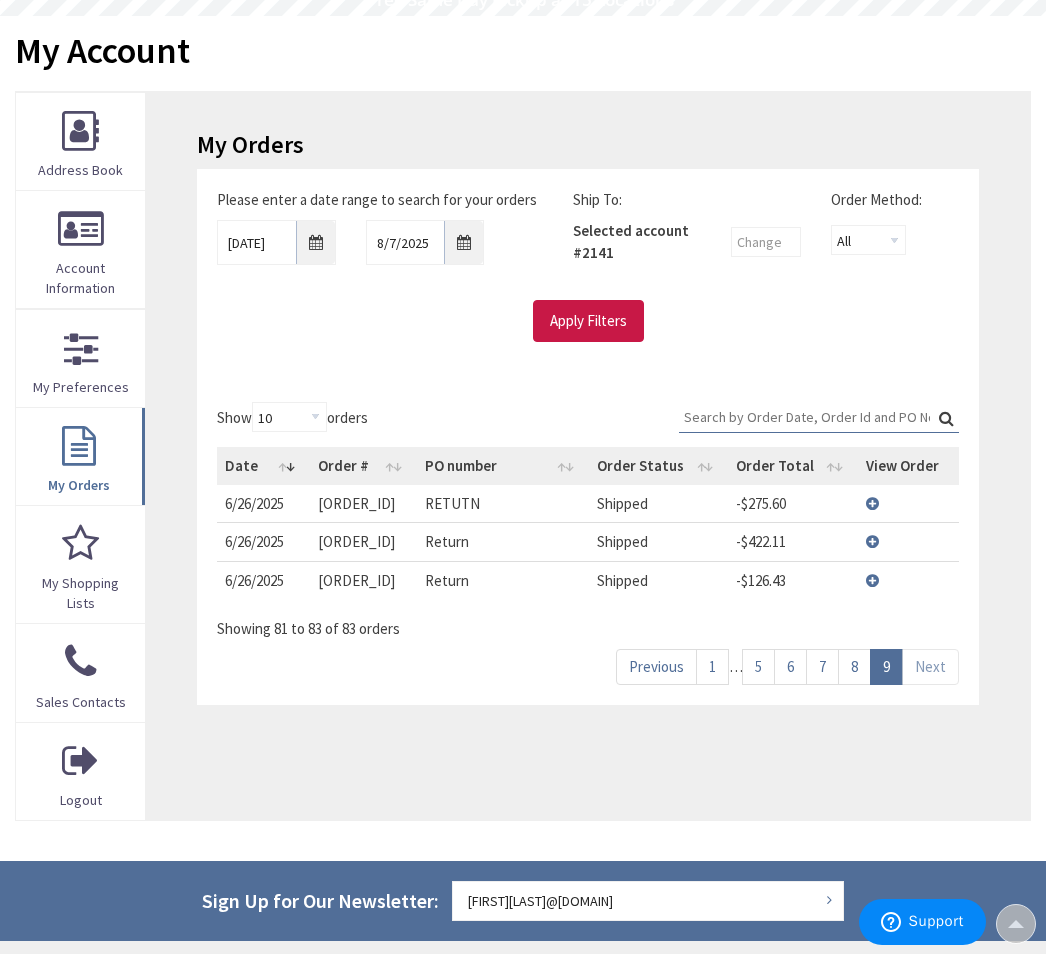 scroll, scrollTop: 231, scrollLeft: 0, axis: vertical 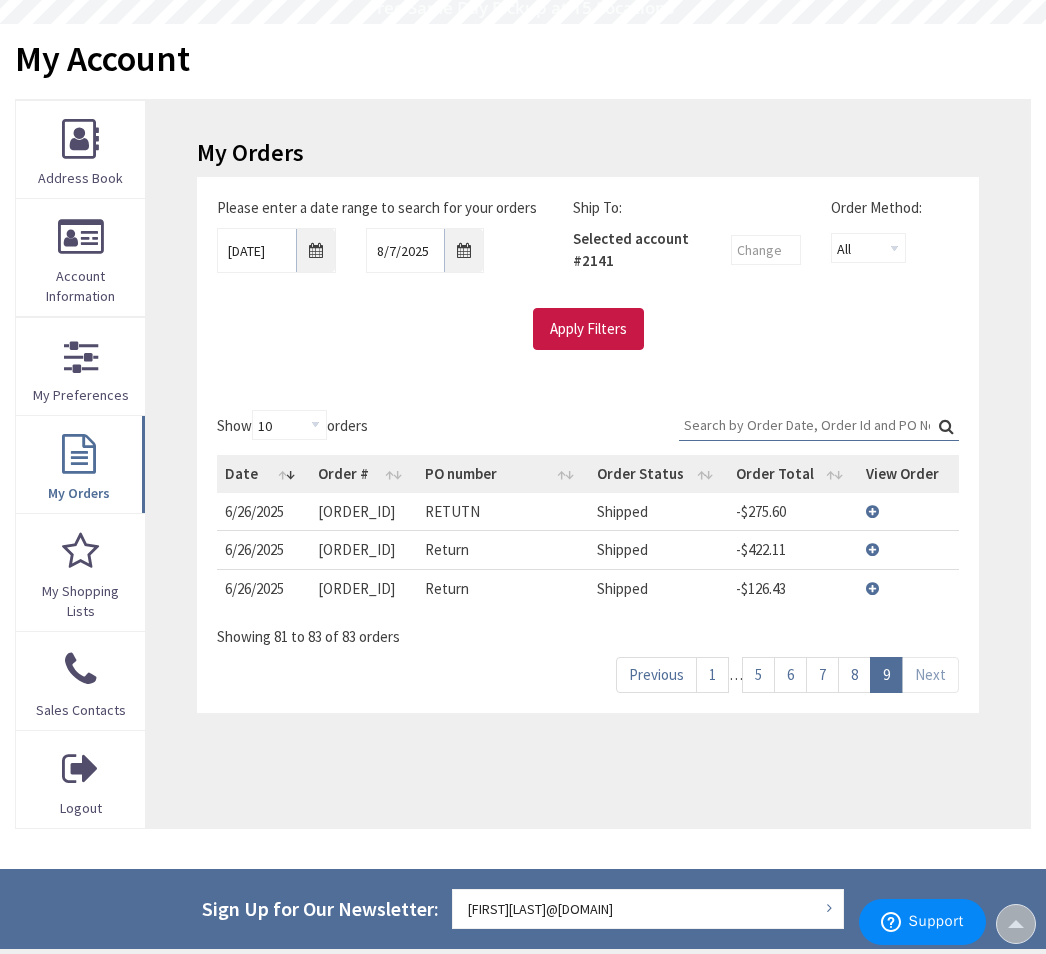 click on "8" at bounding box center (854, 674) 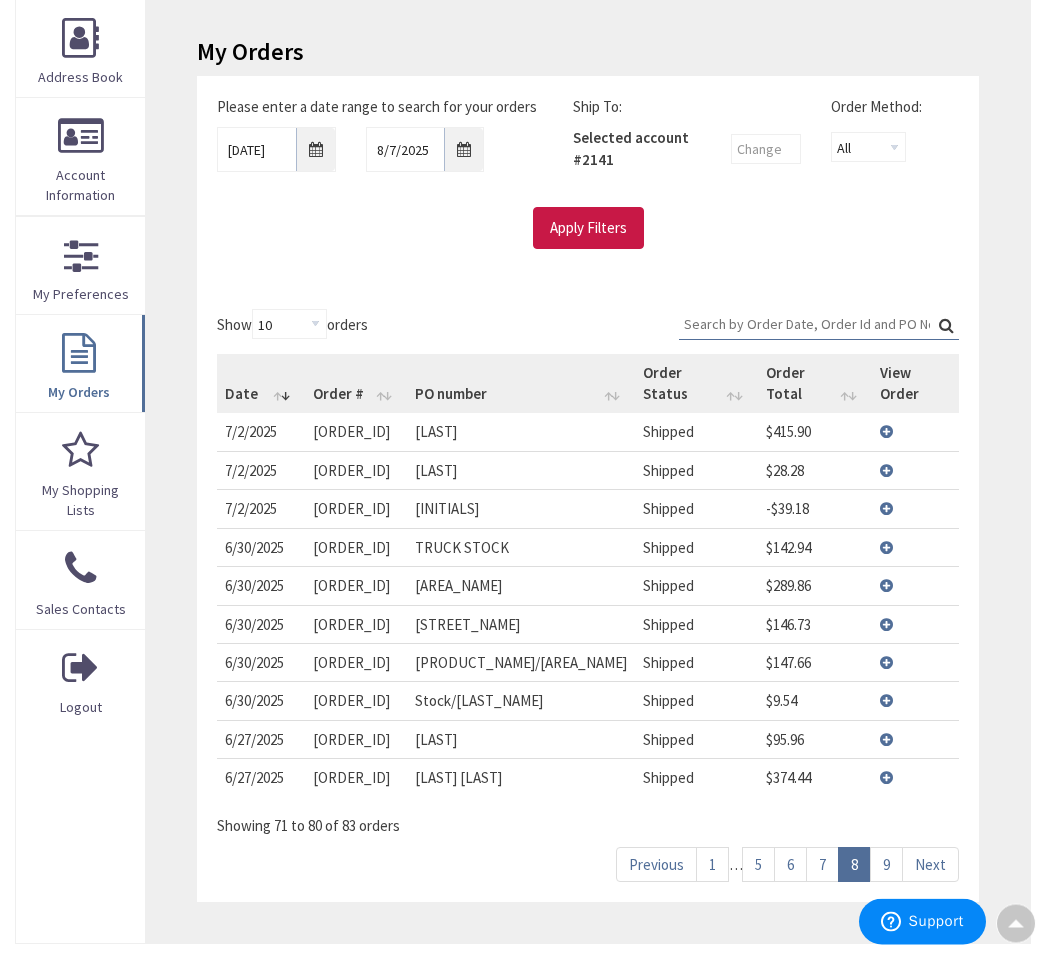 scroll, scrollTop: 332, scrollLeft: 0, axis: vertical 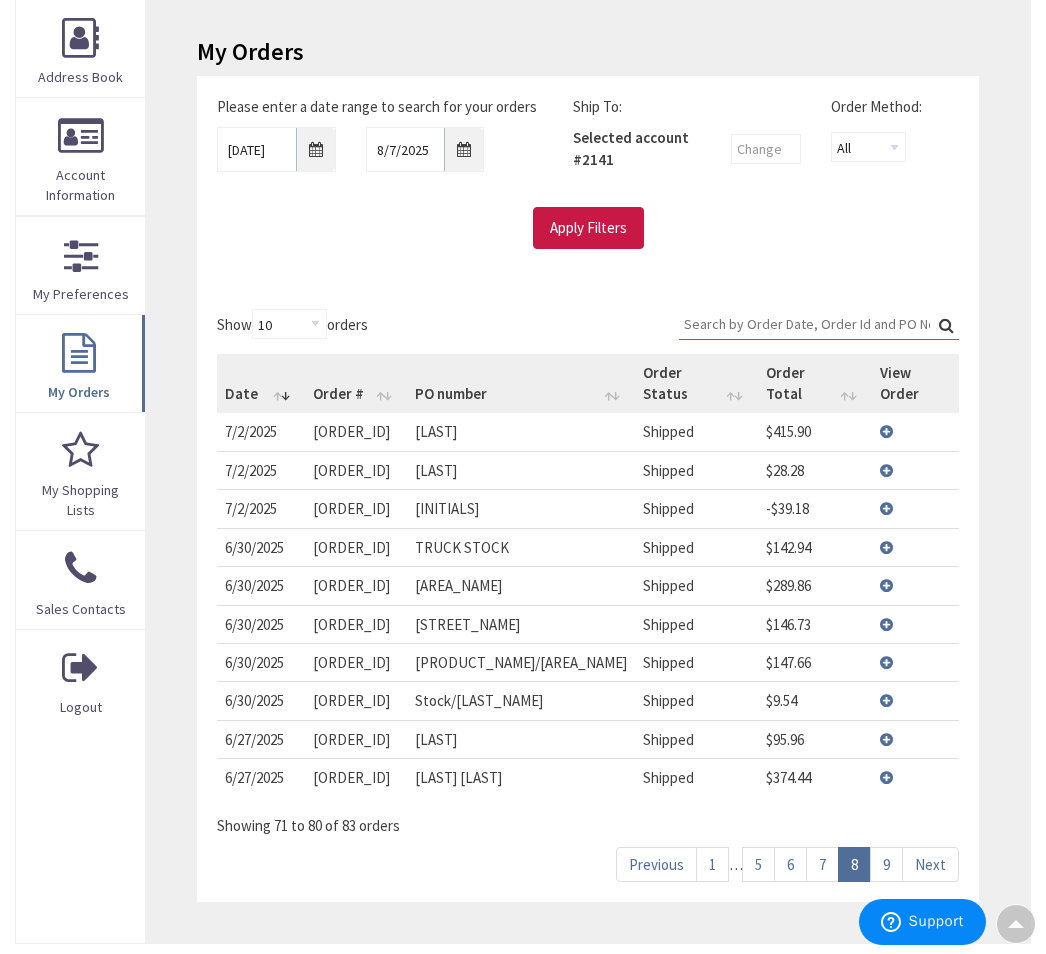 click on "$9.54" at bounding box center (815, 700) 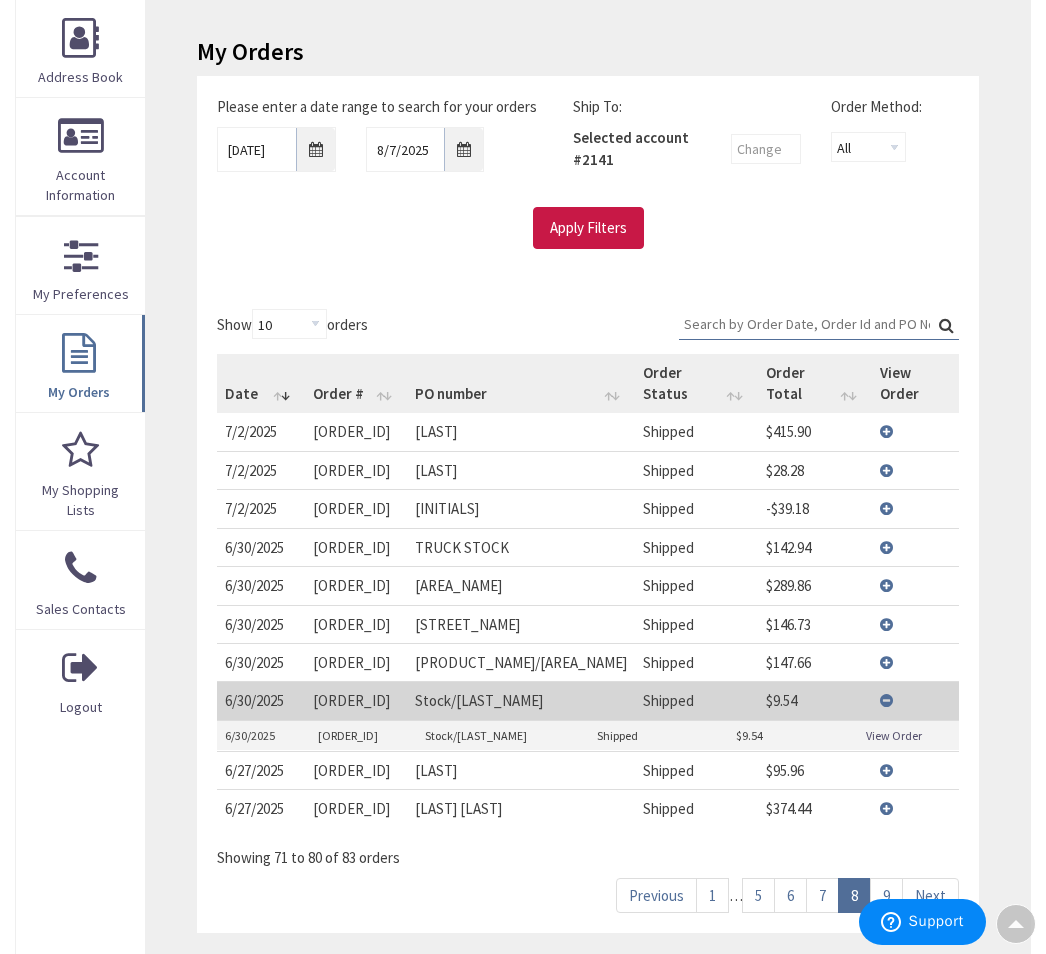 click on "View Order" at bounding box center [894, 735] 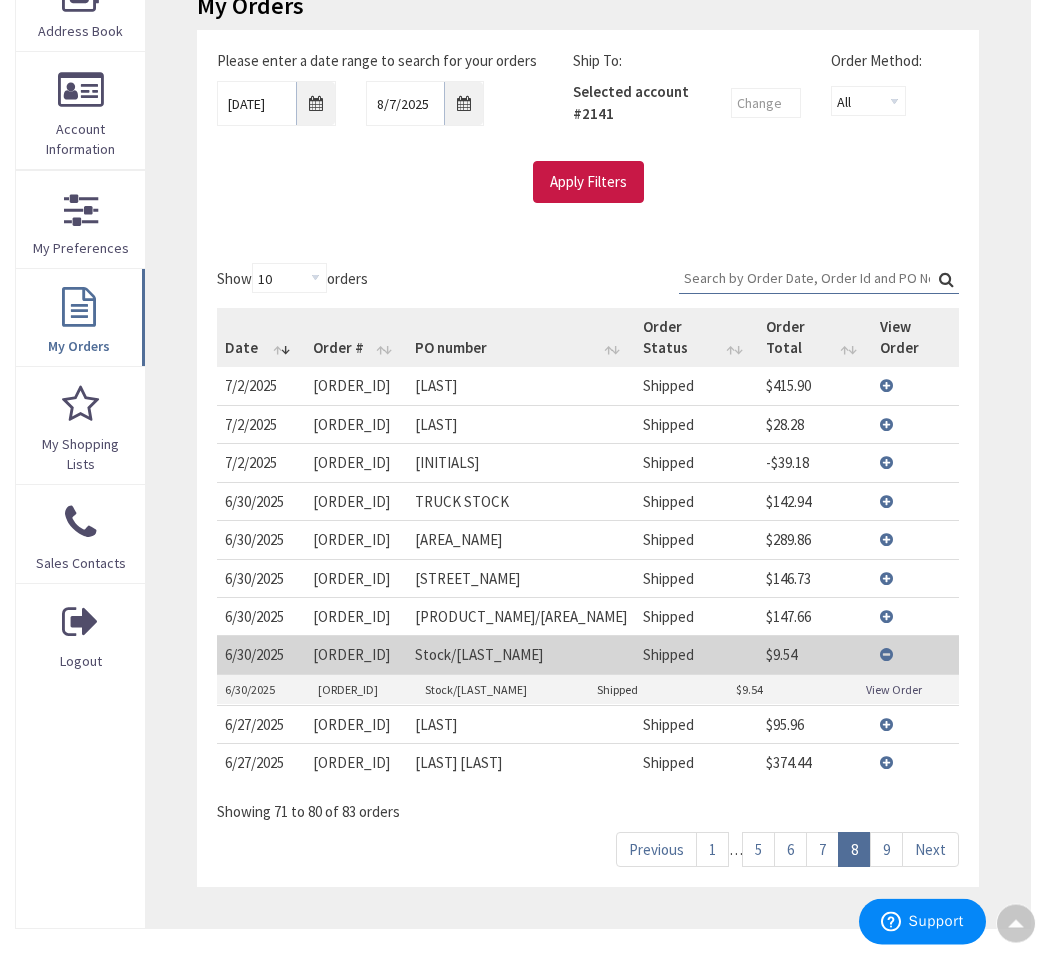 scroll, scrollTop: 384, scrollLeft: 0, axis: vertical 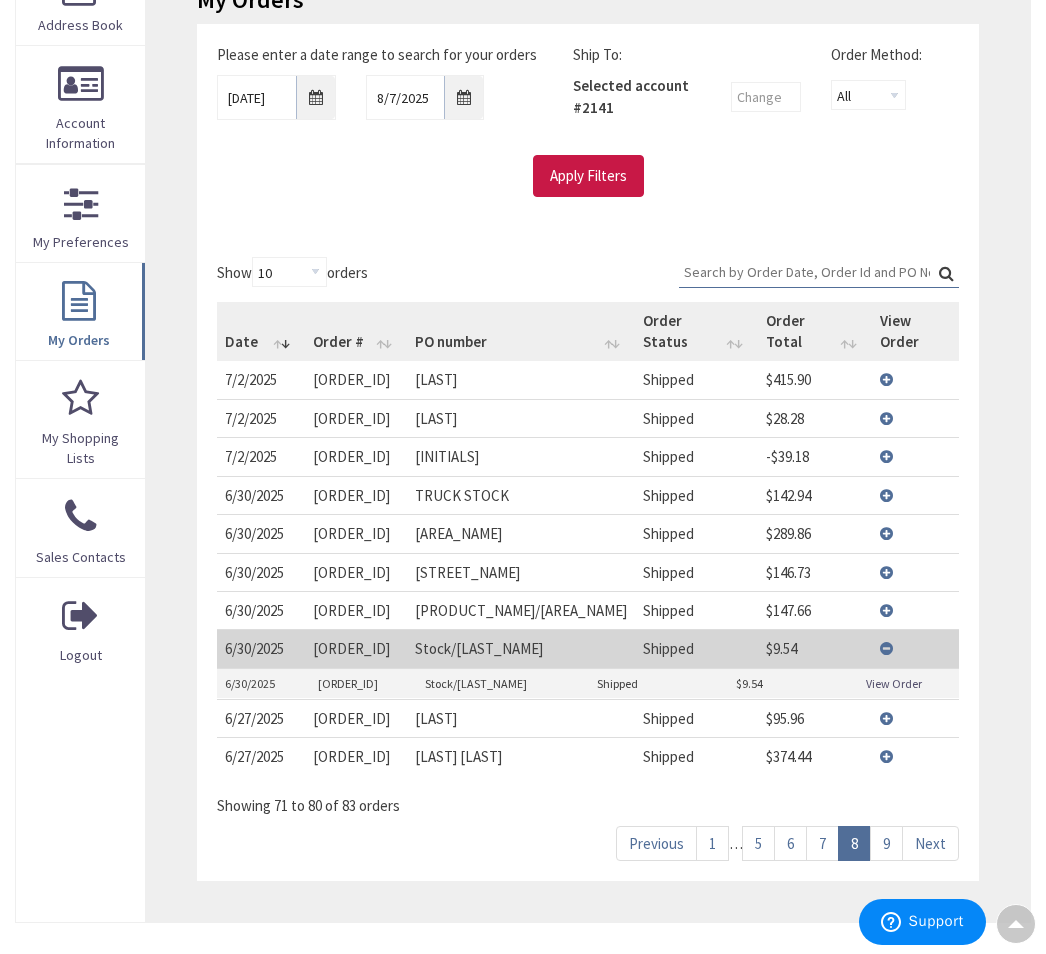 click on "View Details" at bounding box center [916, 718] 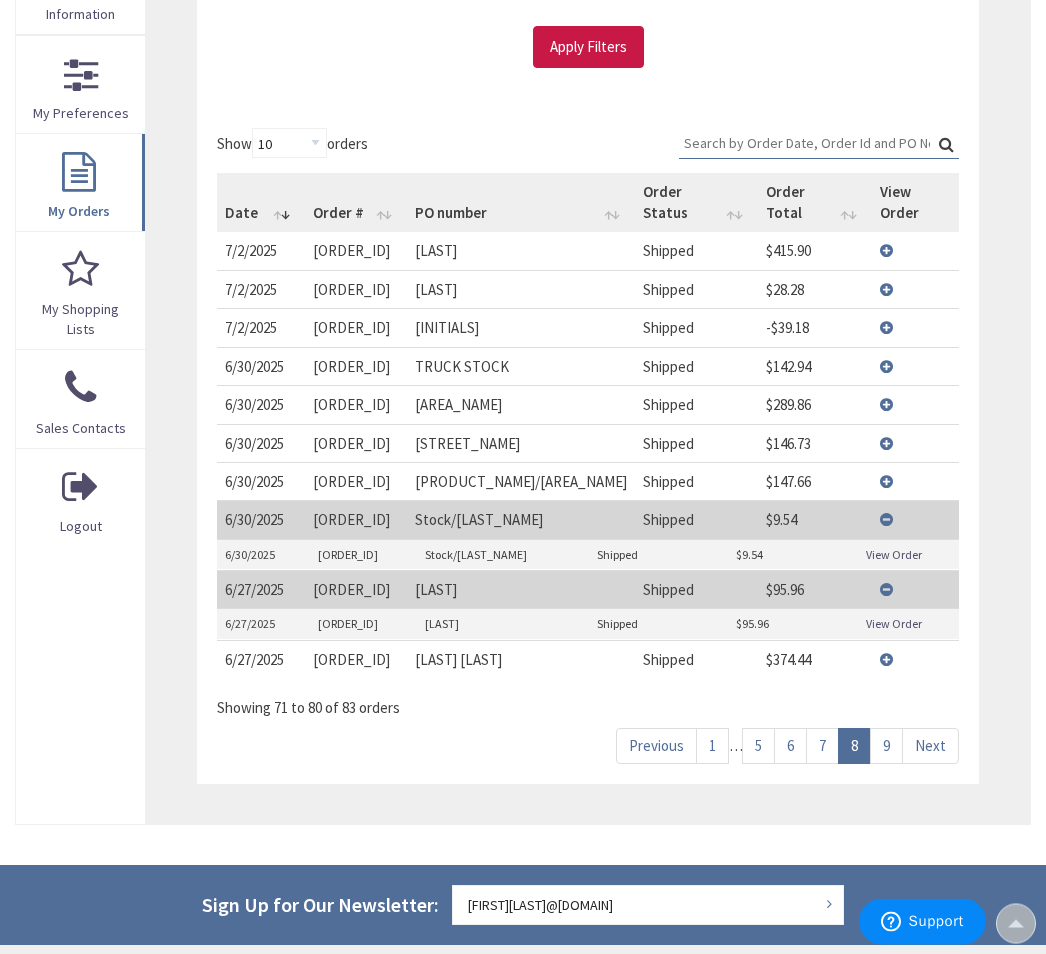 scroll, scrollTop: 513, scrollLeft: 0, axis: vertical 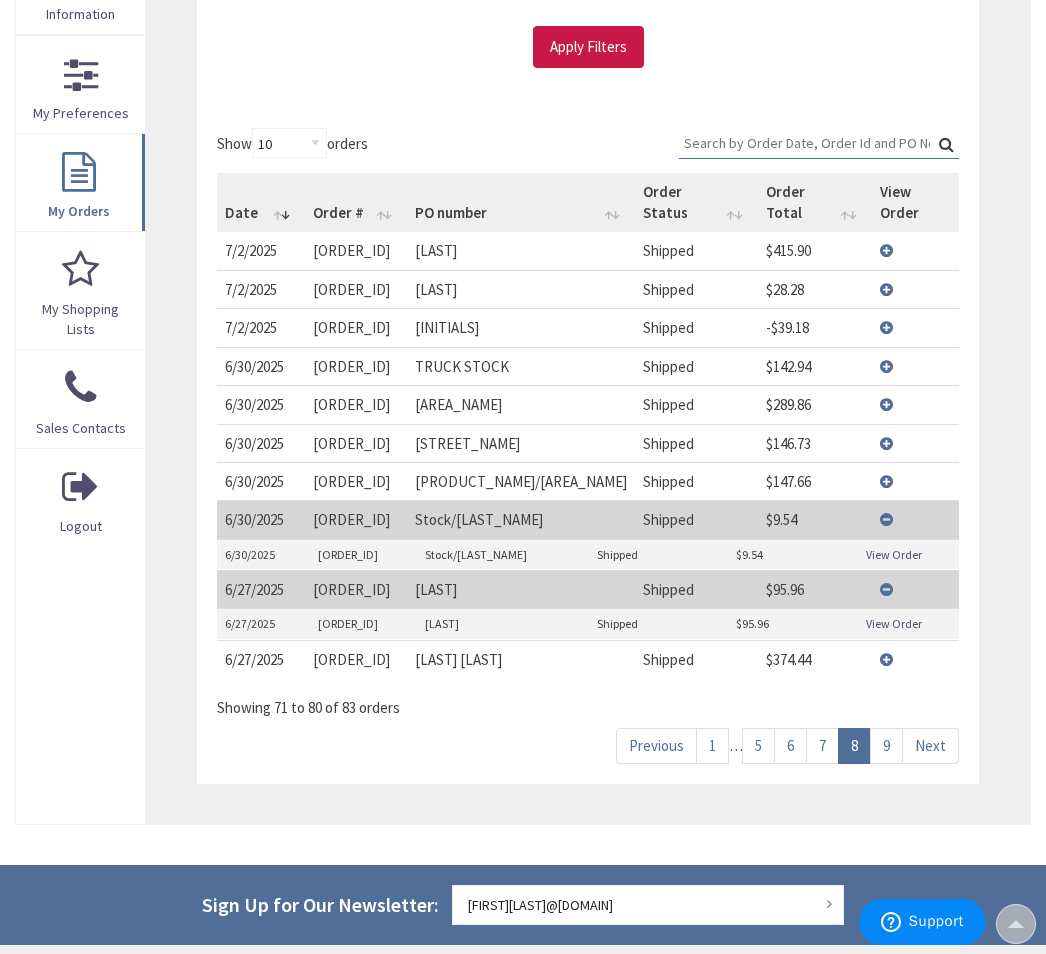 click on "View Order" at bounding box center [894, 623] 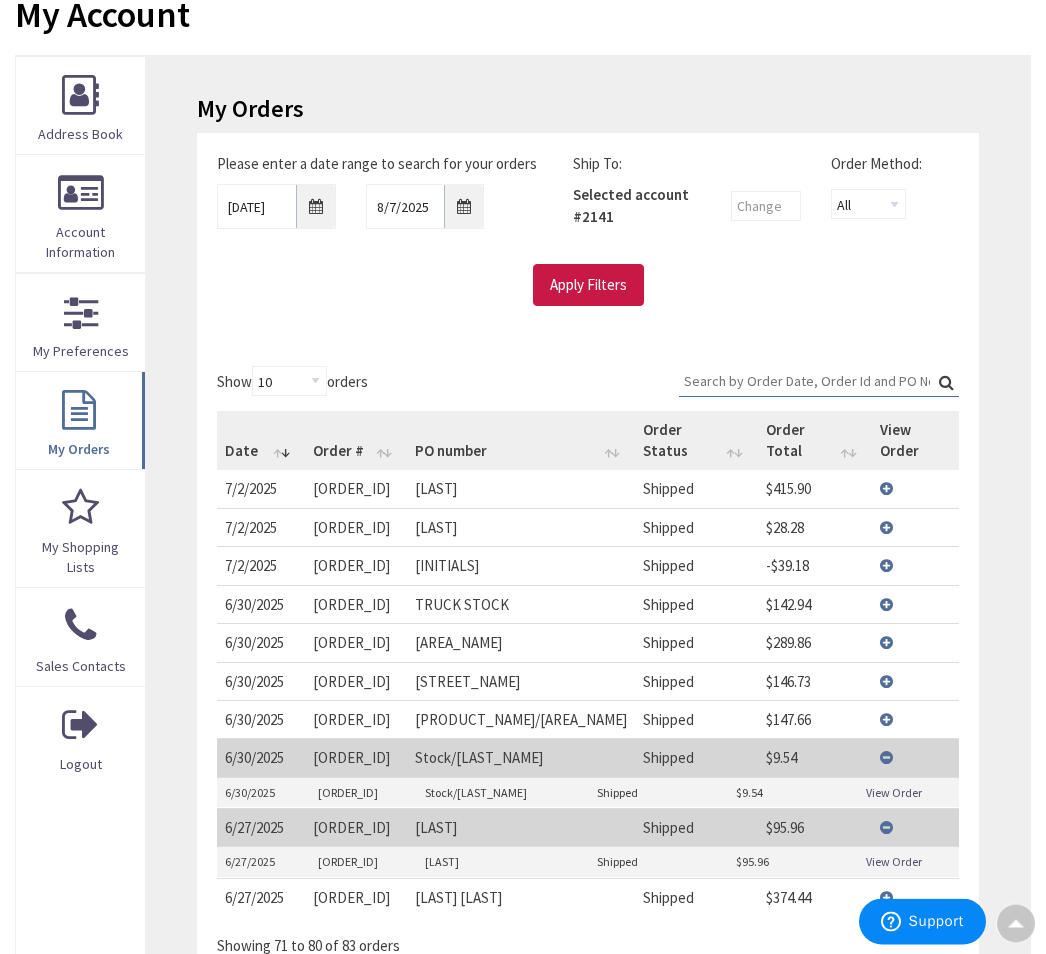 scroll, scrollTop: 267, scrollLeft: 0, axis: vertical 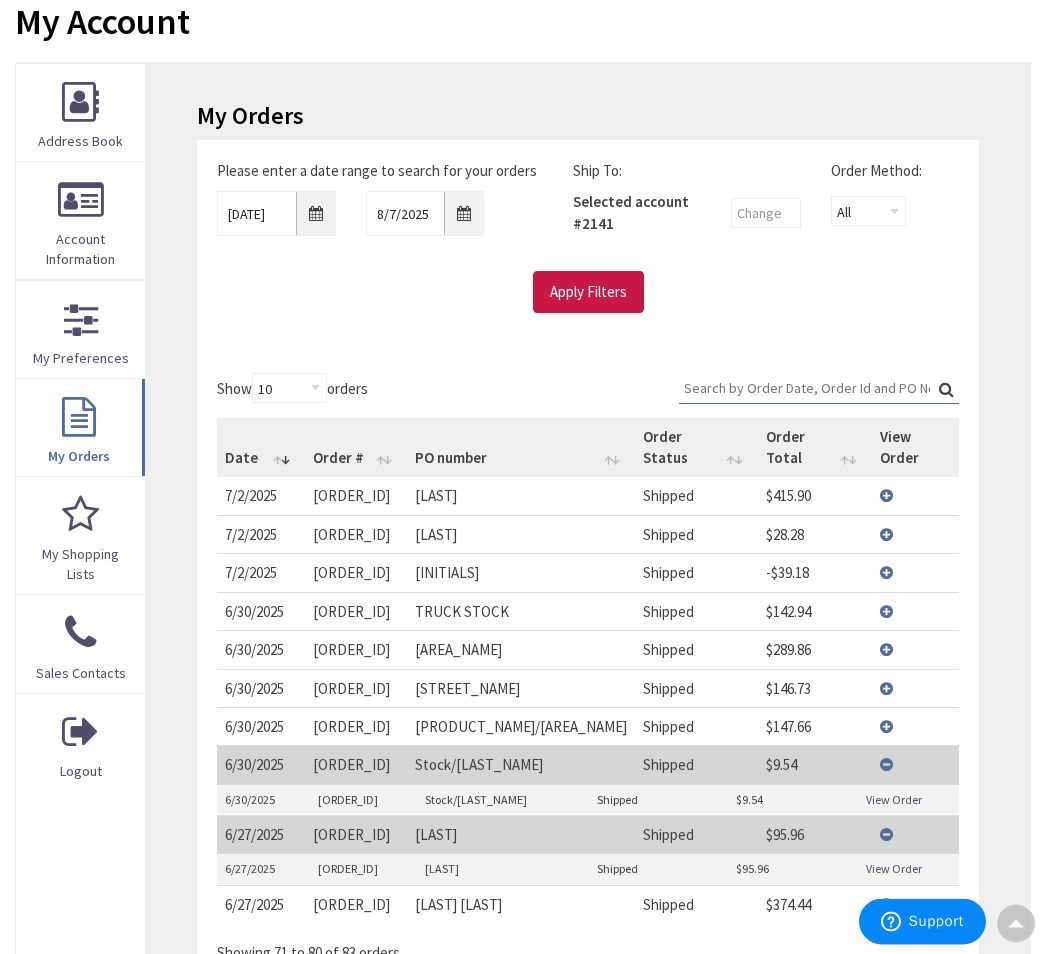 click on "View Details" at bounding box center [916, 612] 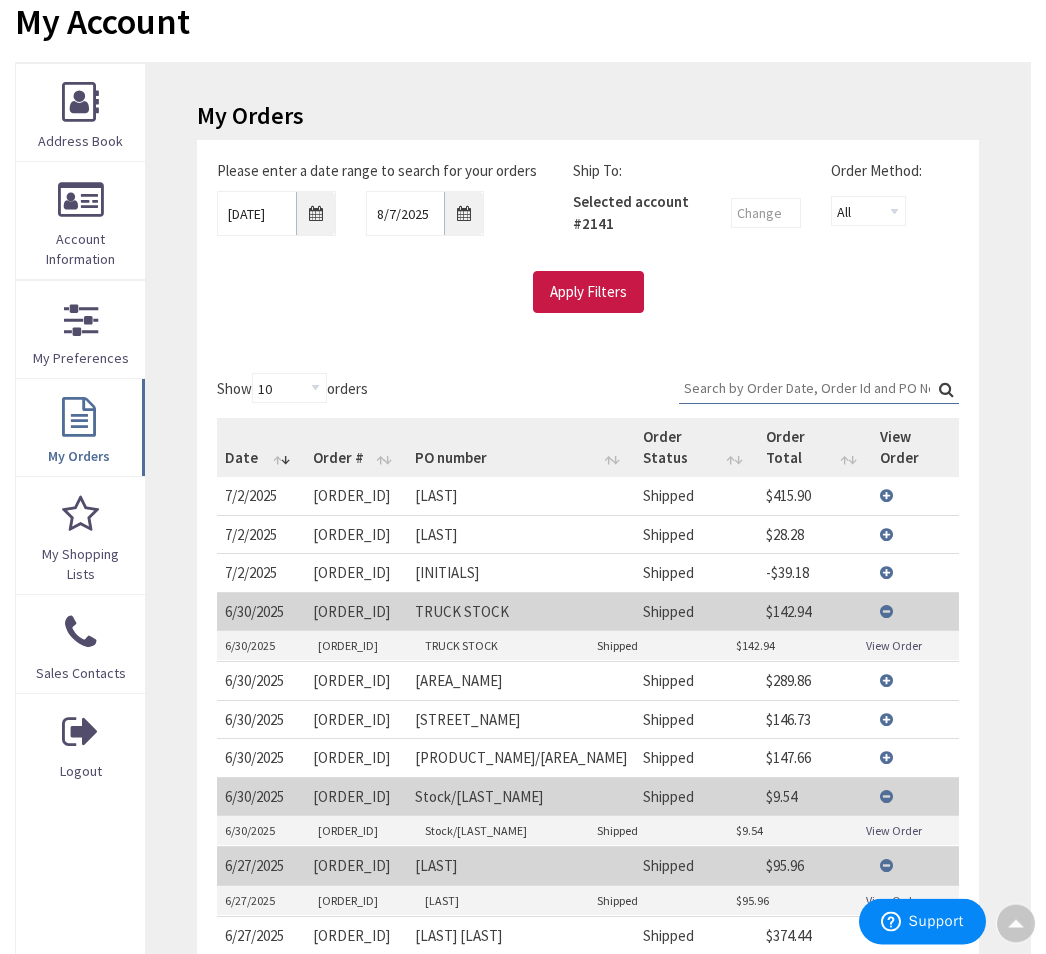 scroll, scrollTop: 268, scrollLeft: 0, axis: vertical 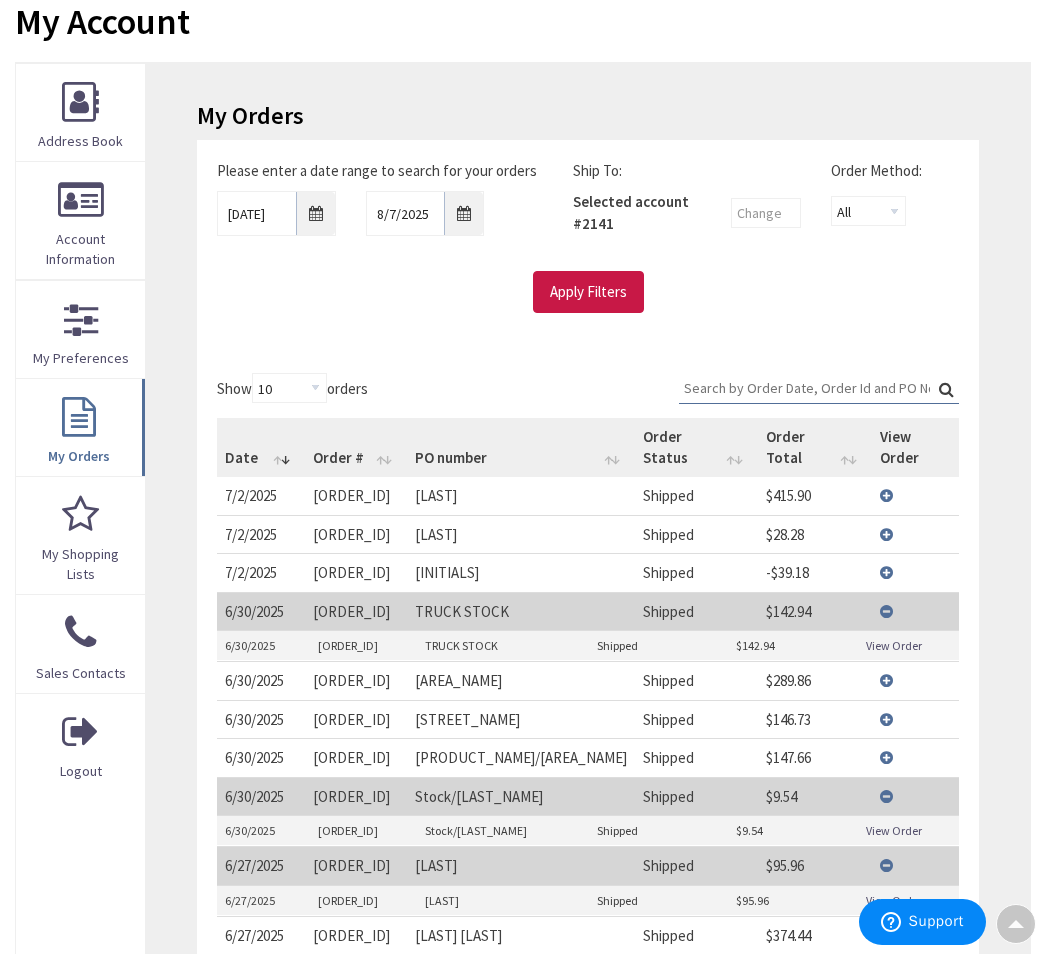 click on "View Details" at bounding box center (916, 611) 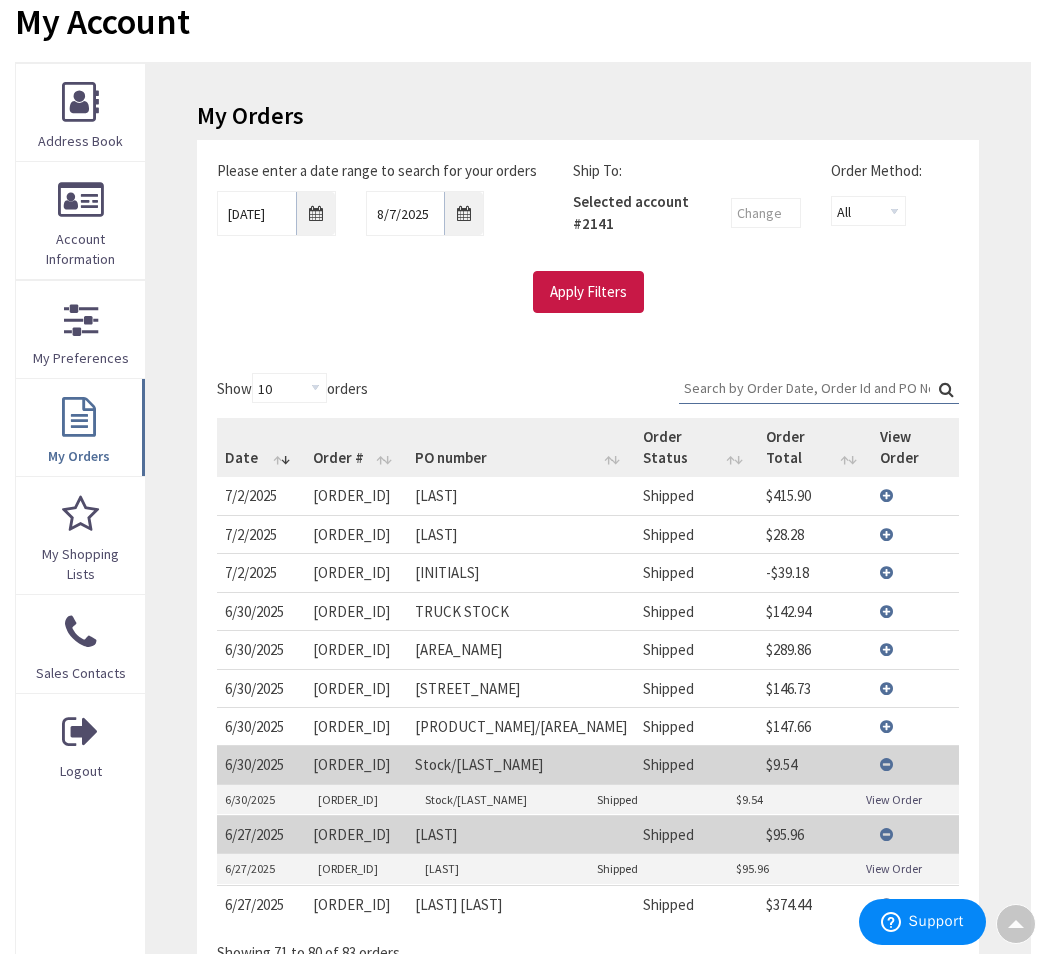 click on "View Details" at bounding box center (916, 611) 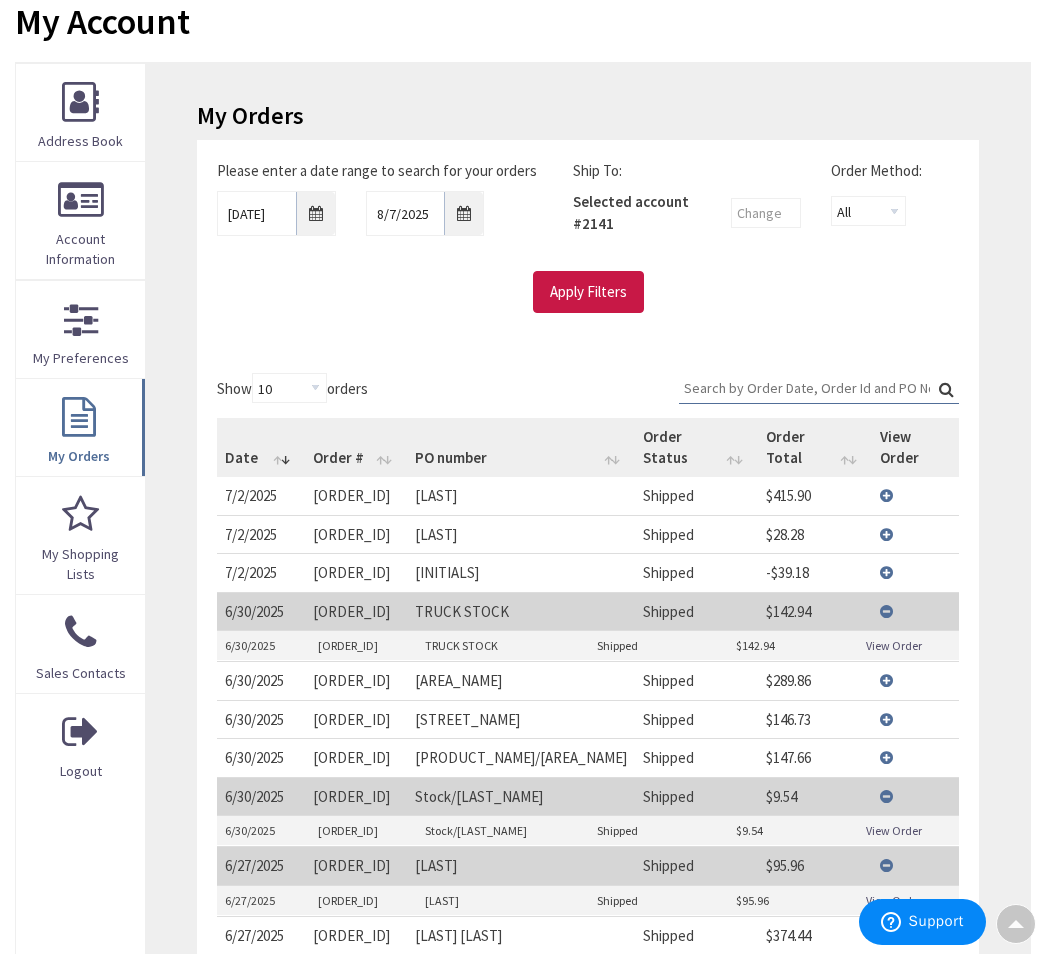 click on "View Order" at bounding box center [894, 645] 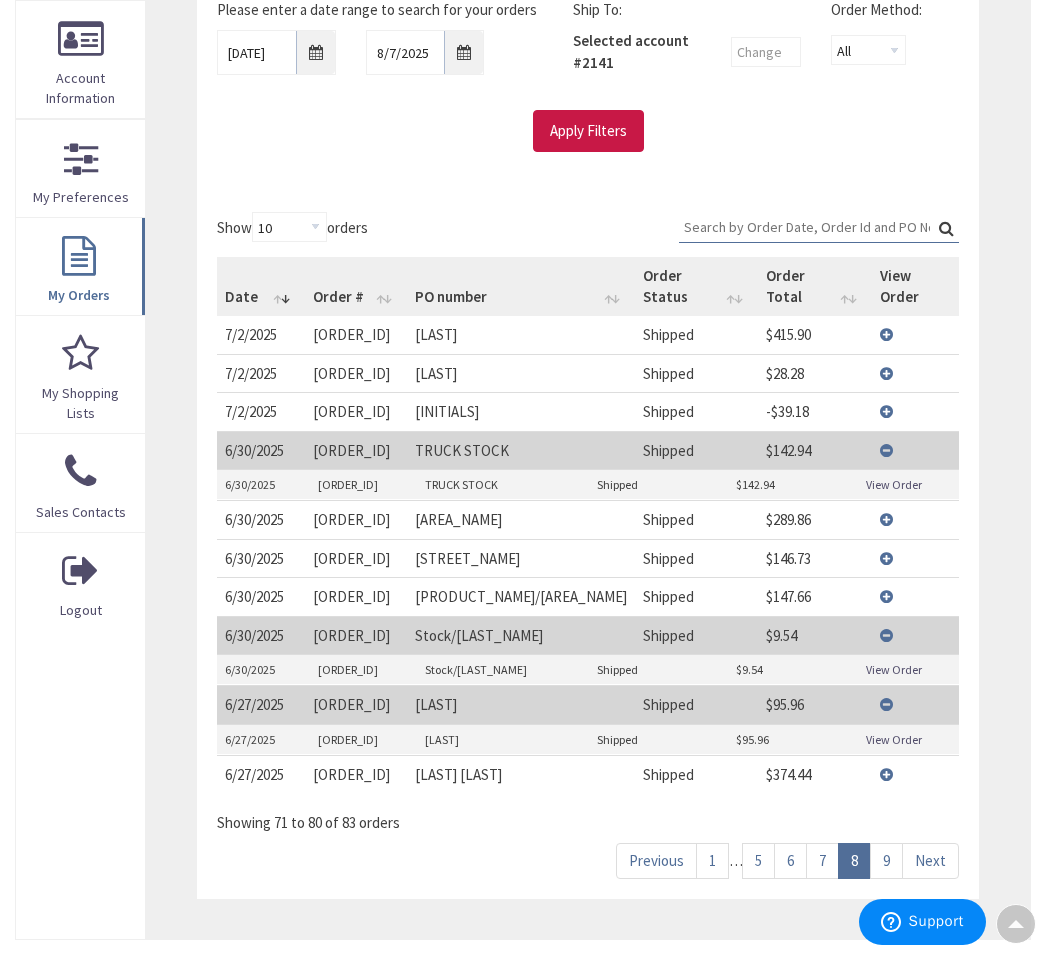 scroll, scrollTop: 436, scrollLeft: 0, axis: vertical 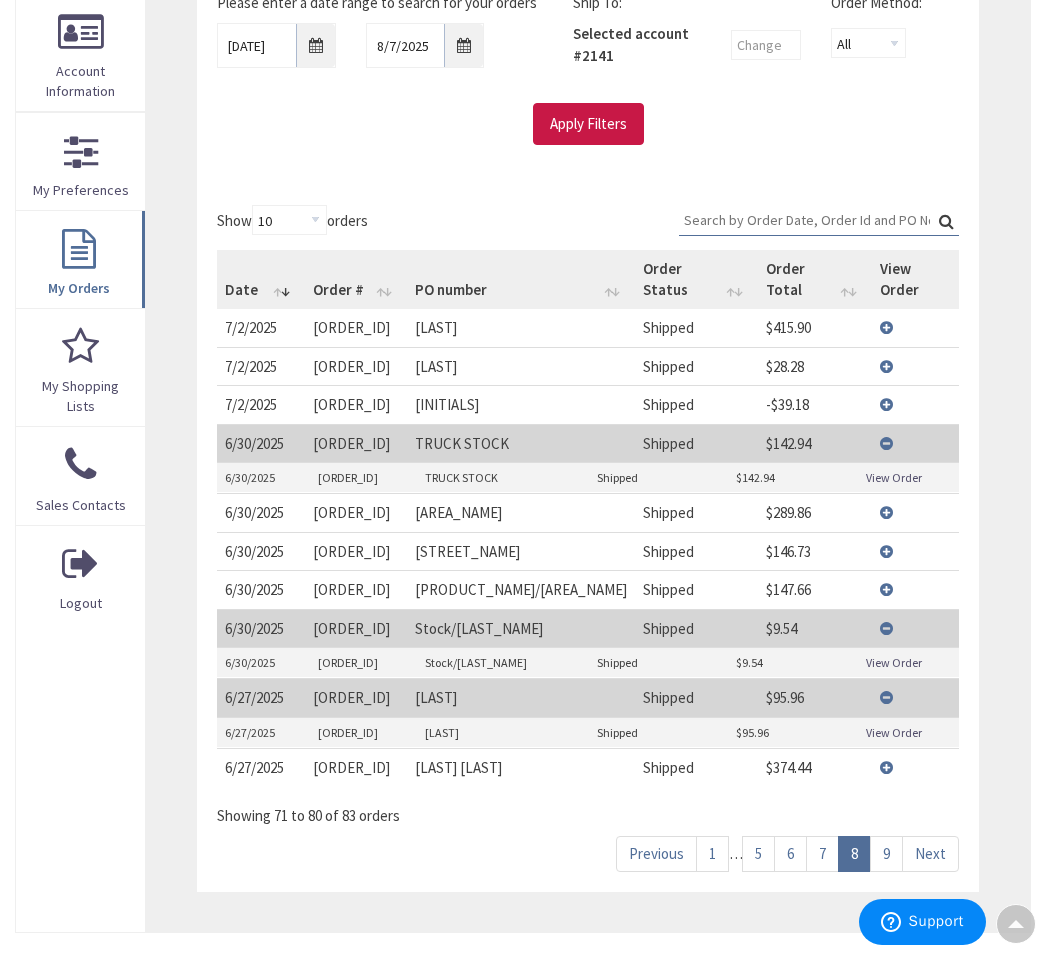 click on "7" at bounding box center (822, 853) 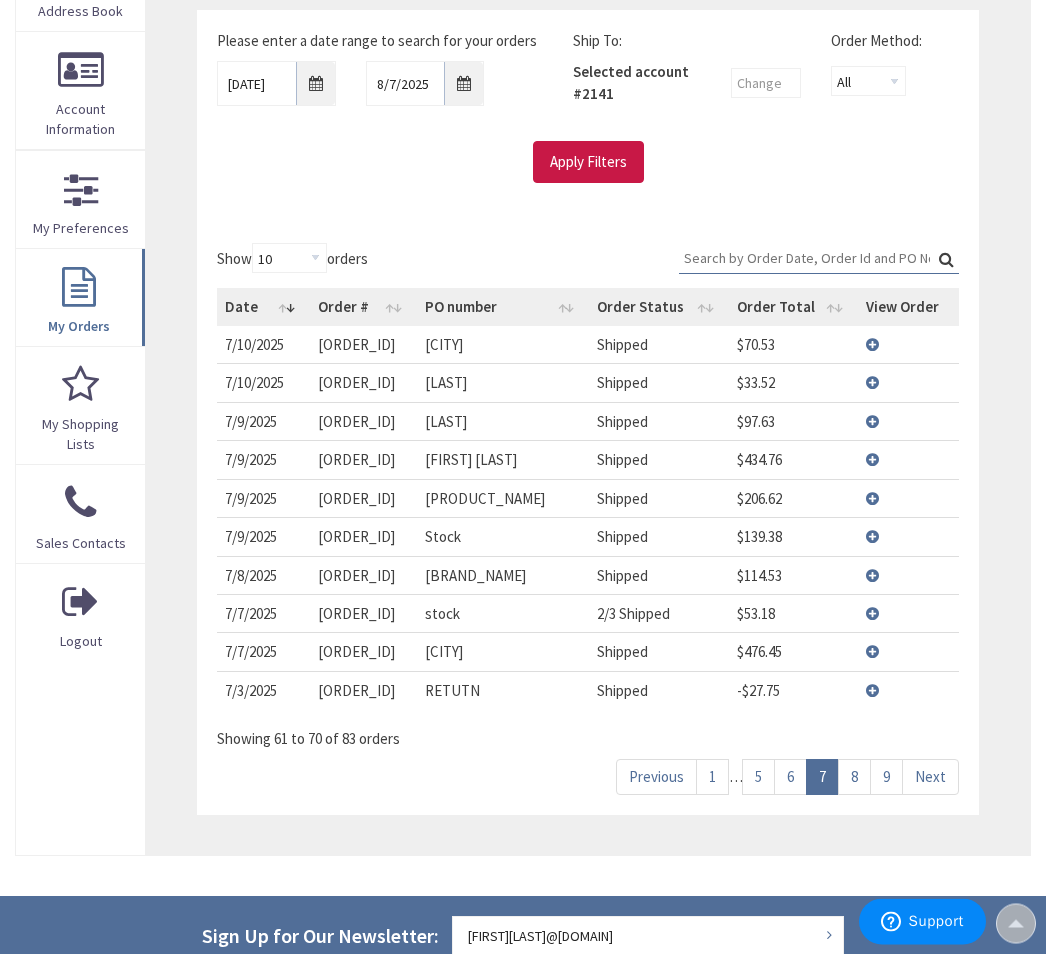 scroll, scrollTop: 399, scrollLeft: 0, axis: vertical 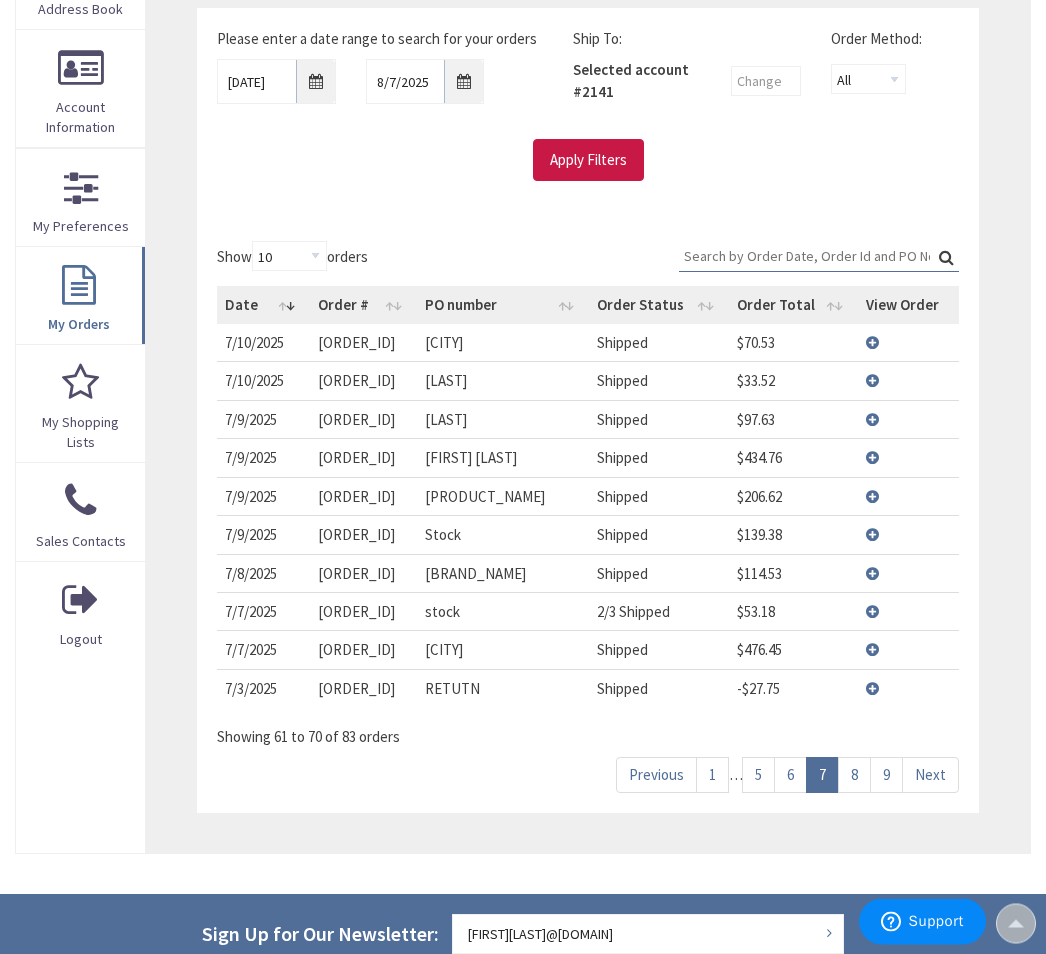 click on "8" at bounding box center (854, 775) 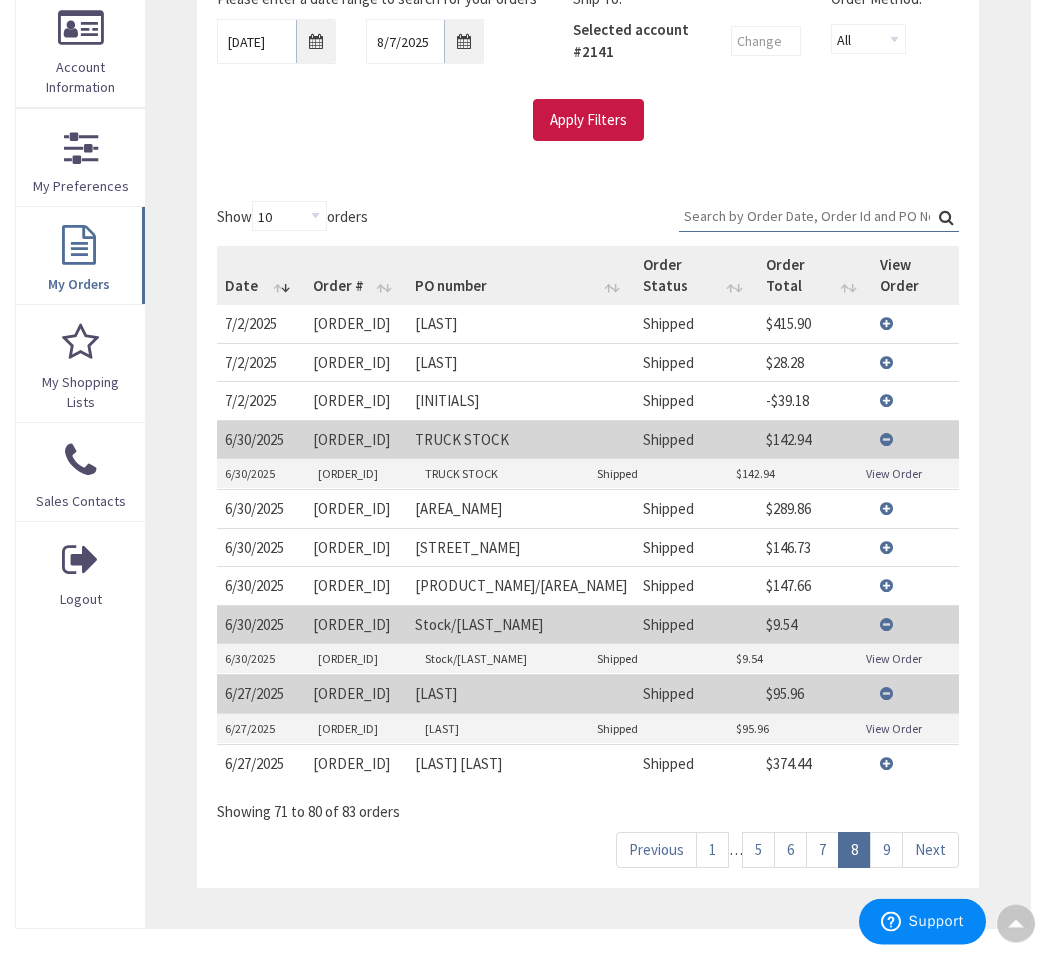 scroll, scrollTop: 442, scrollLeft: 0, axis: vertical 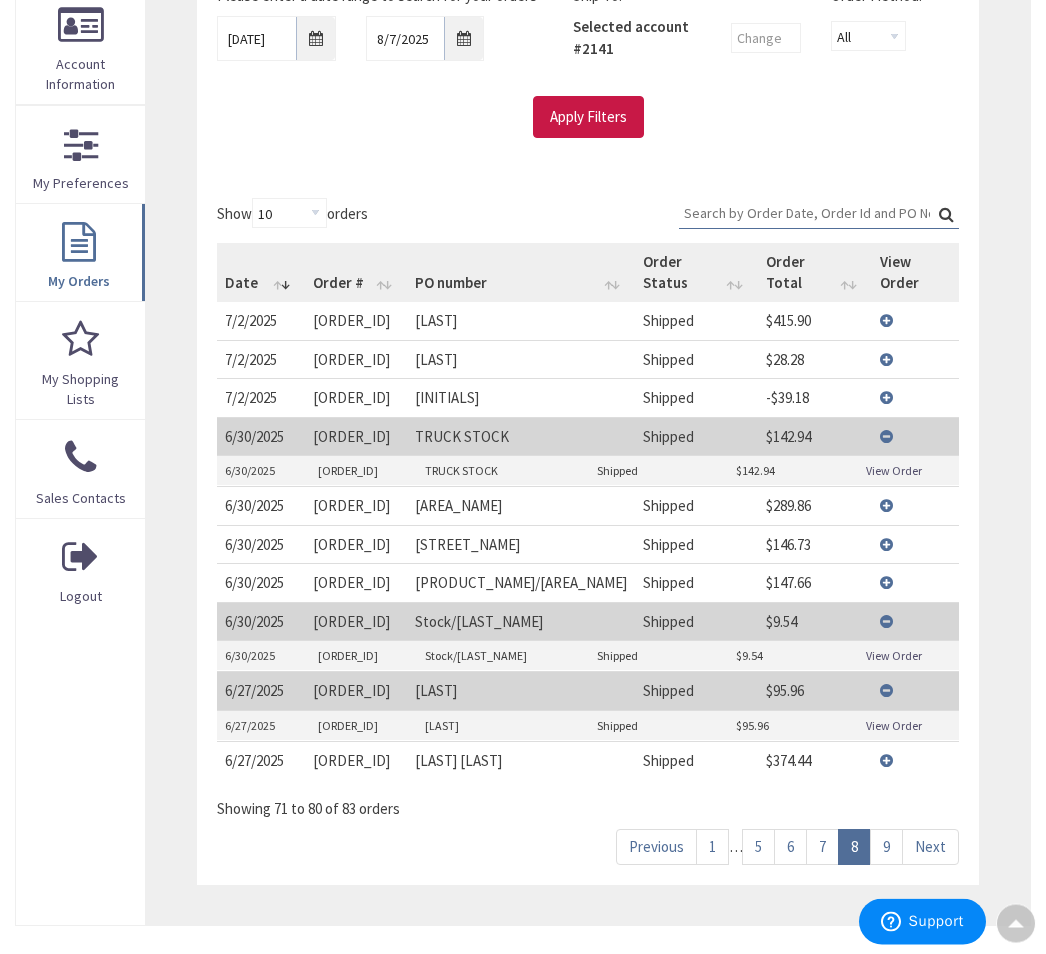 click on "View Order" at bounding box center [894, 726] 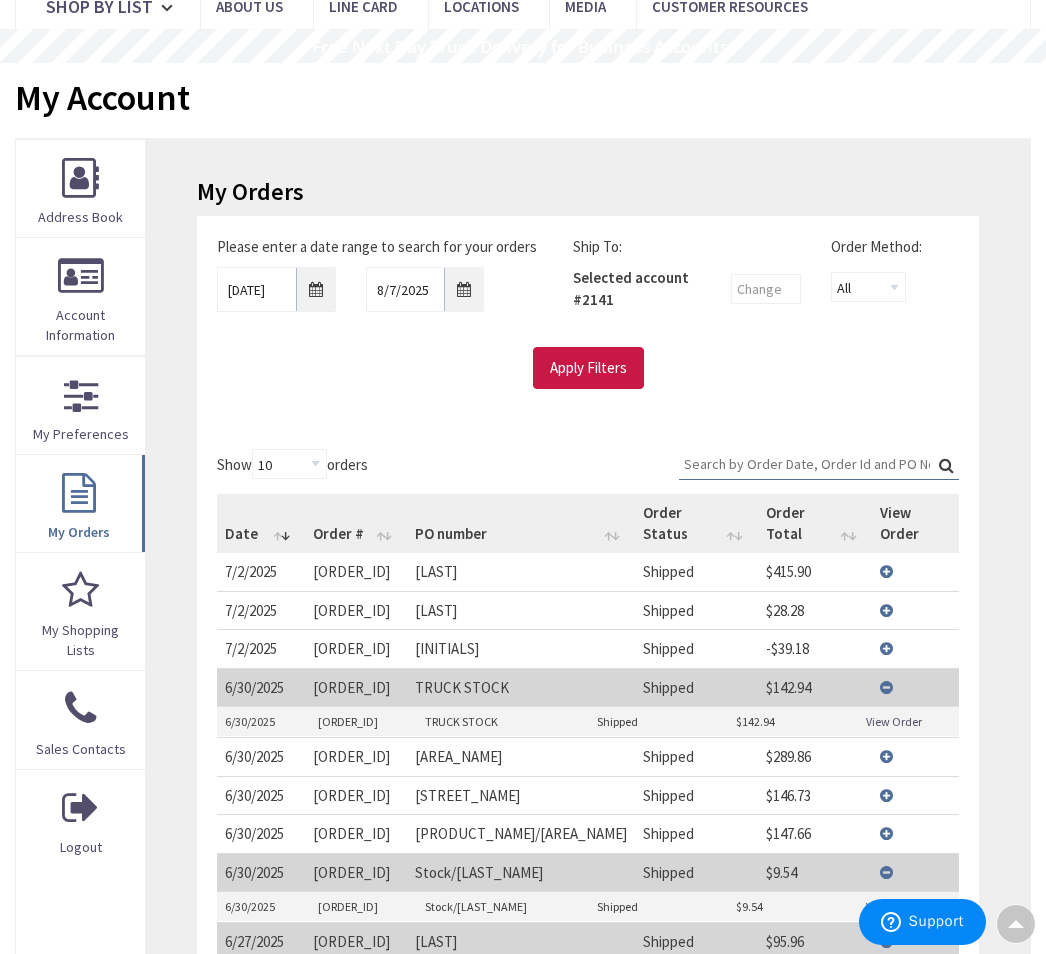 scroll, scrollTop: 189, scrollLeft: 0, axis: vertical 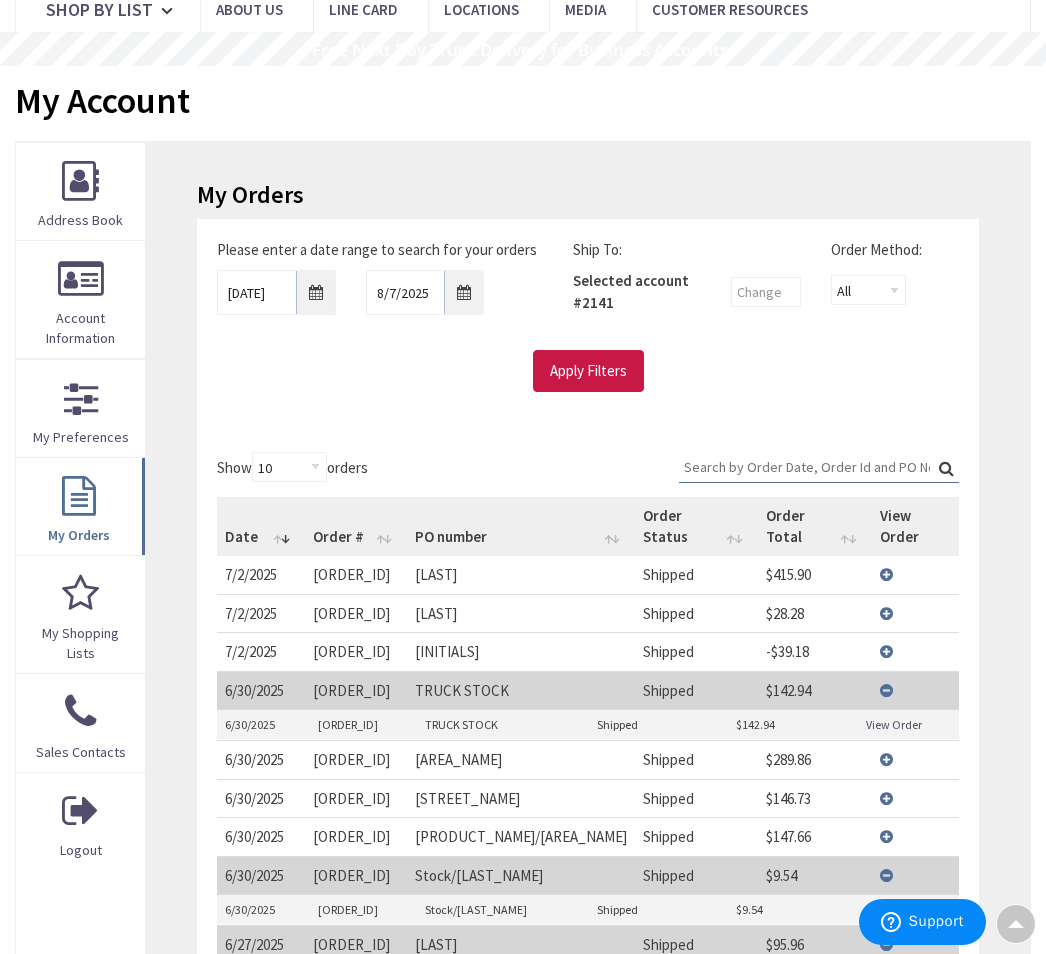 click on "View Details" at bounding box center (916, 574) 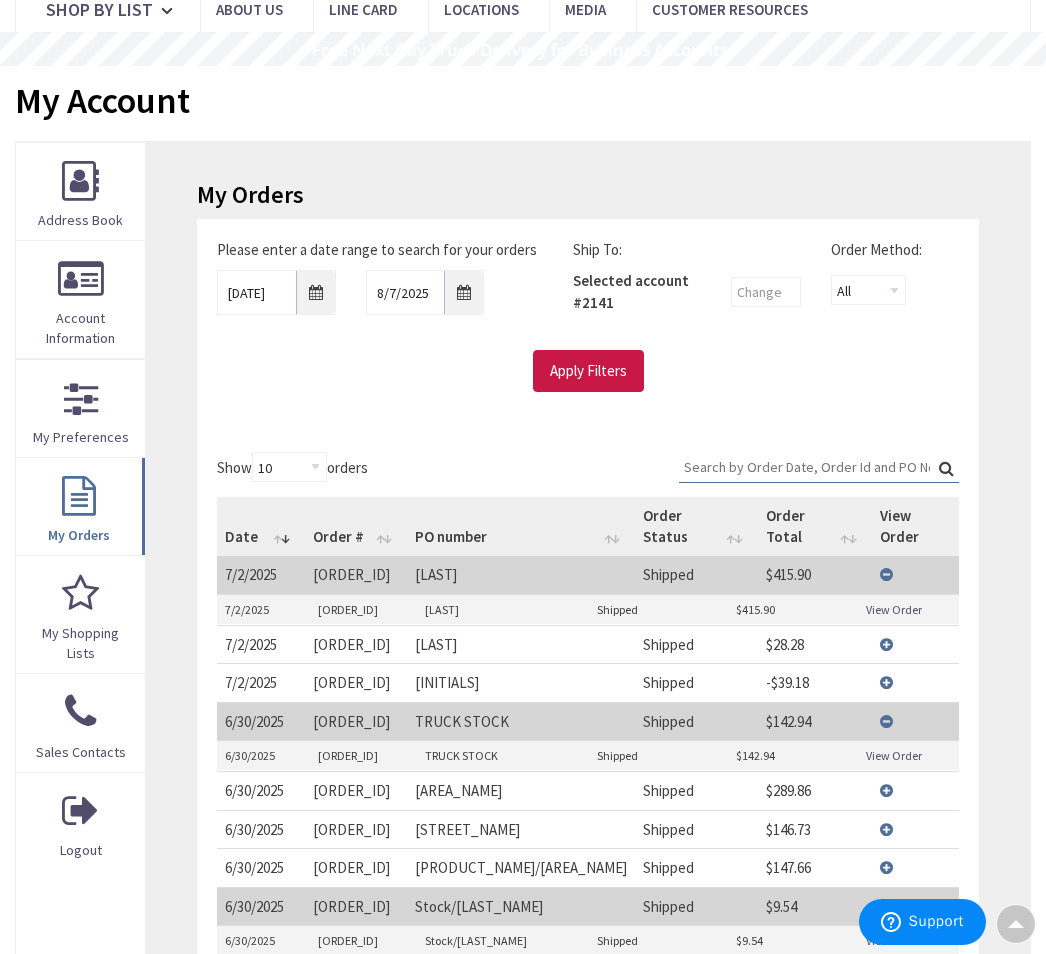 click on "View Order" at bounding box center (894, 609) 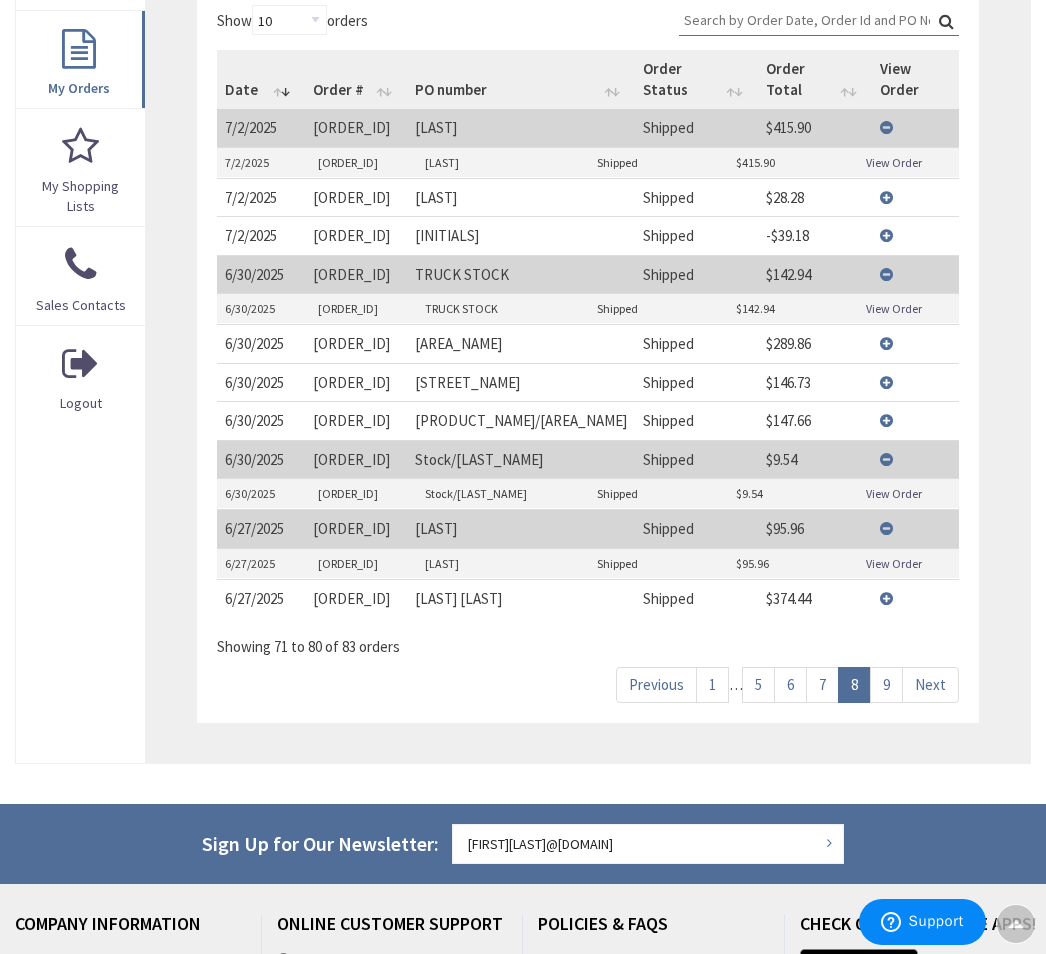 scroll, scrollTop: 632, scrollLeft: 0, axis: vertical 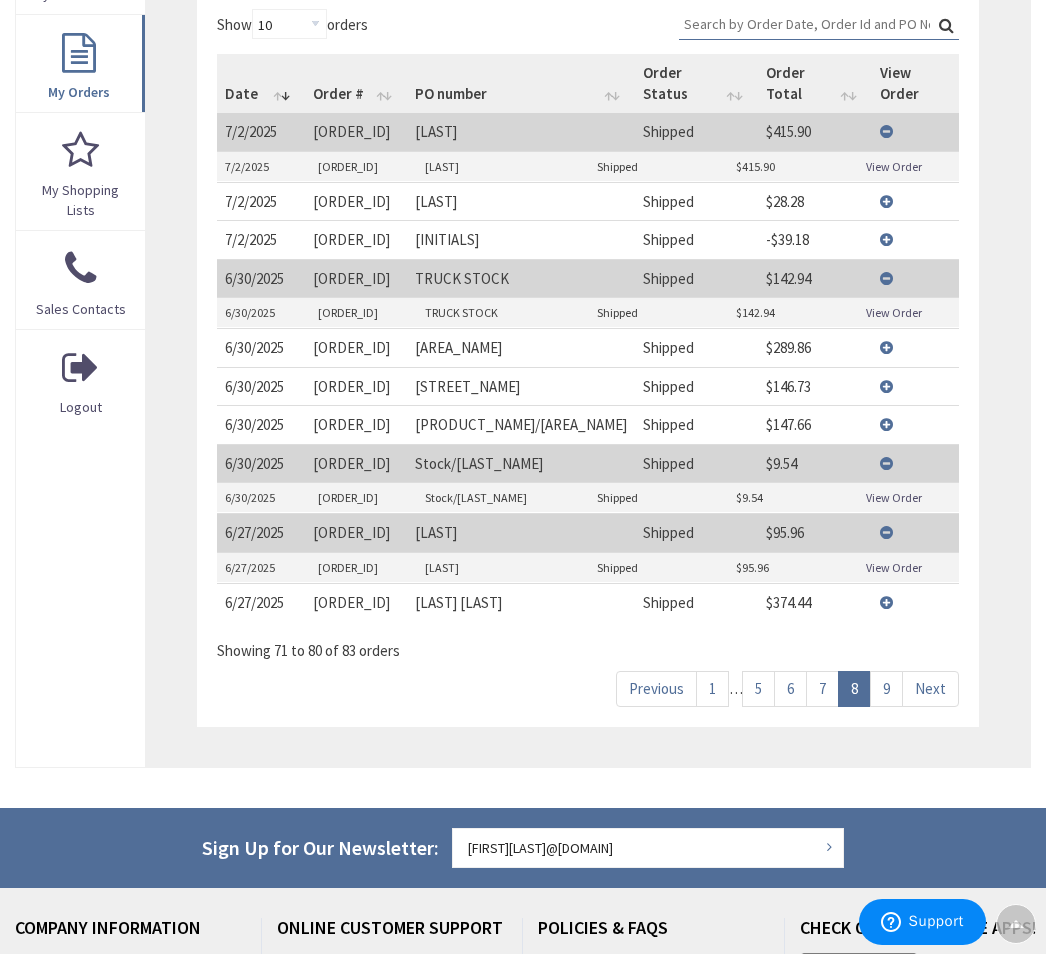 click on "View Details" at bounding box center [916, 386] 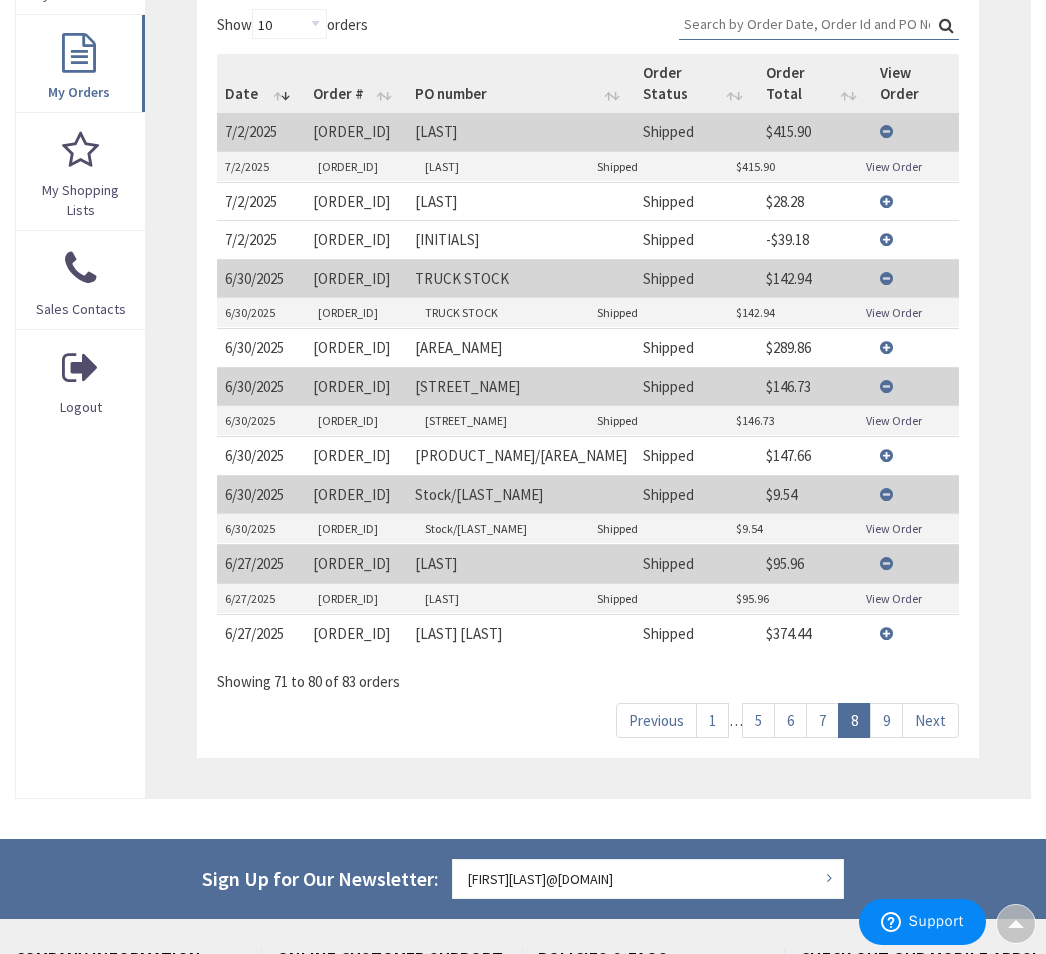 click on "View Order" at bounding box center [894, 420] 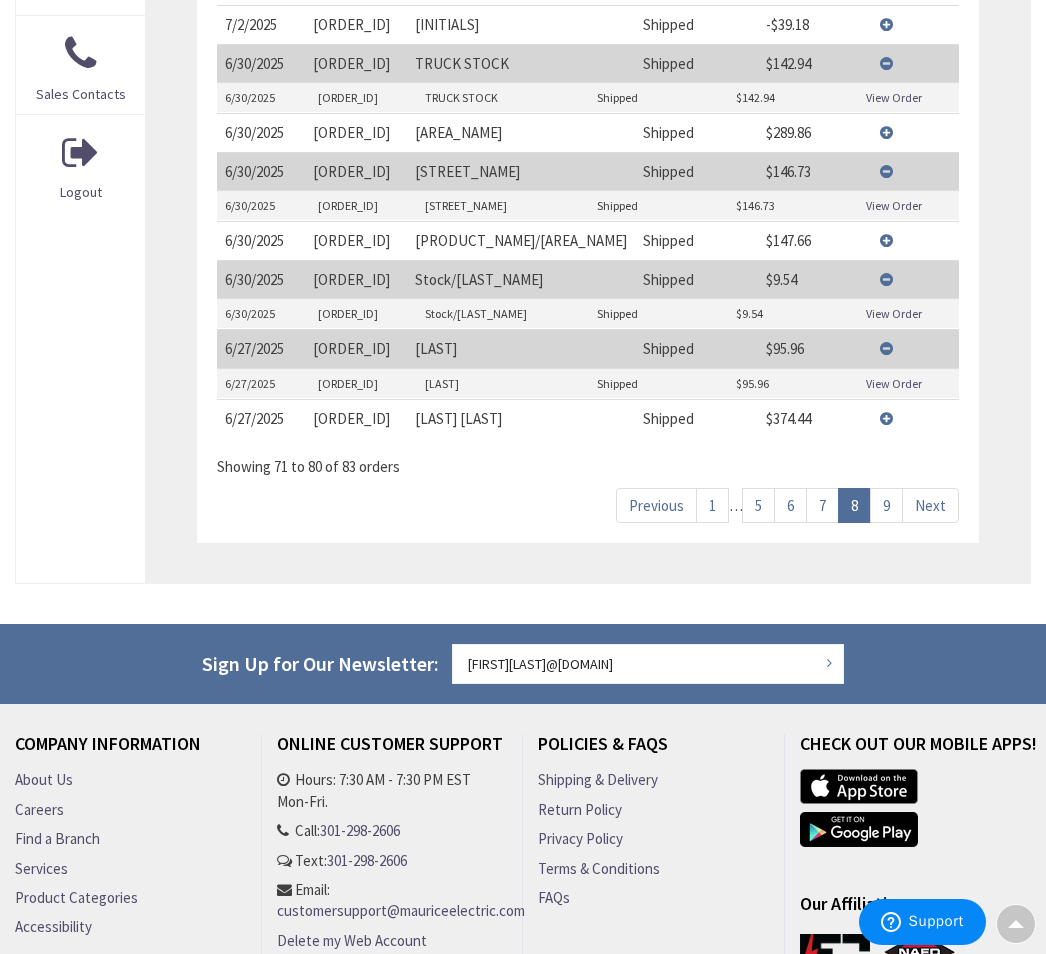 scroll, scrollTop: 852, scrollLeft: 0, axis: vertical 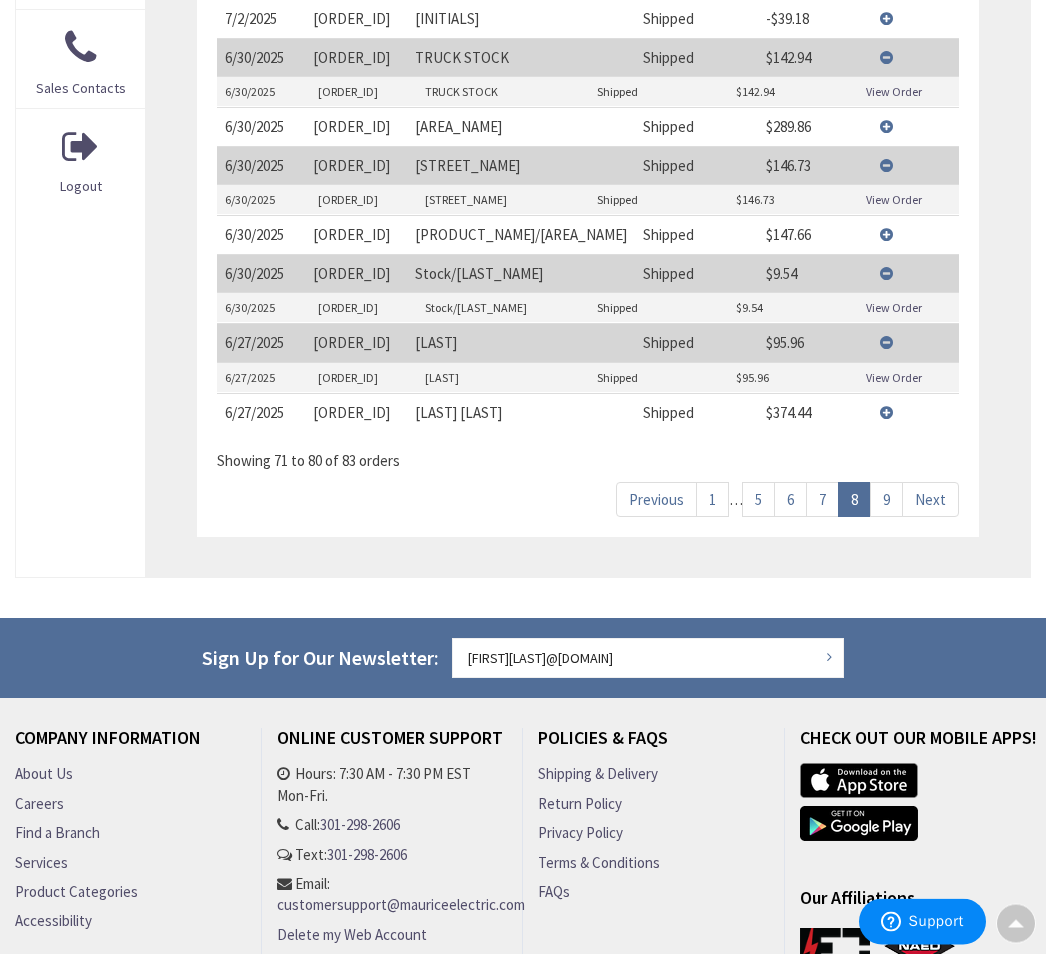 click on "View Details" at bounding box center [916, 413] 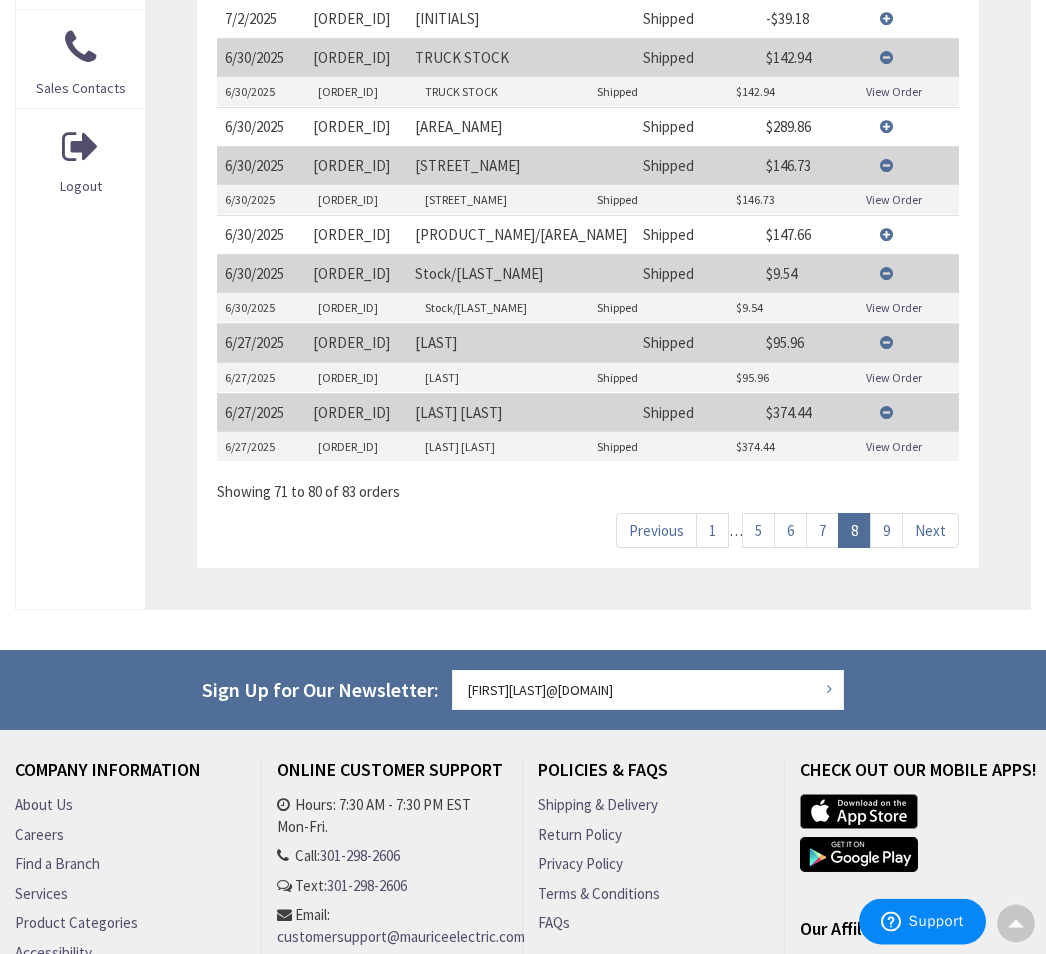 scroll, scrollTop: 853, scrollLeft: 0, axis: vertical 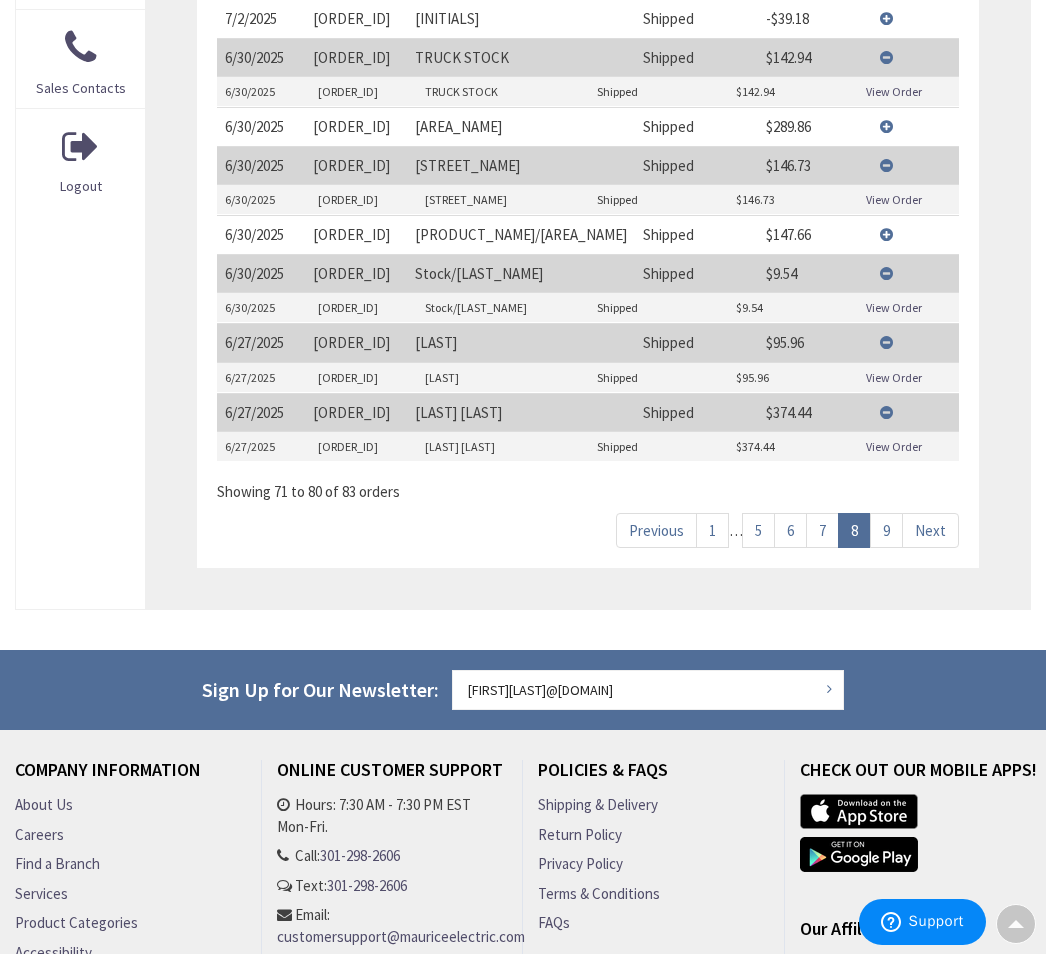 click on "View Order" at bounding box center [894, 446] 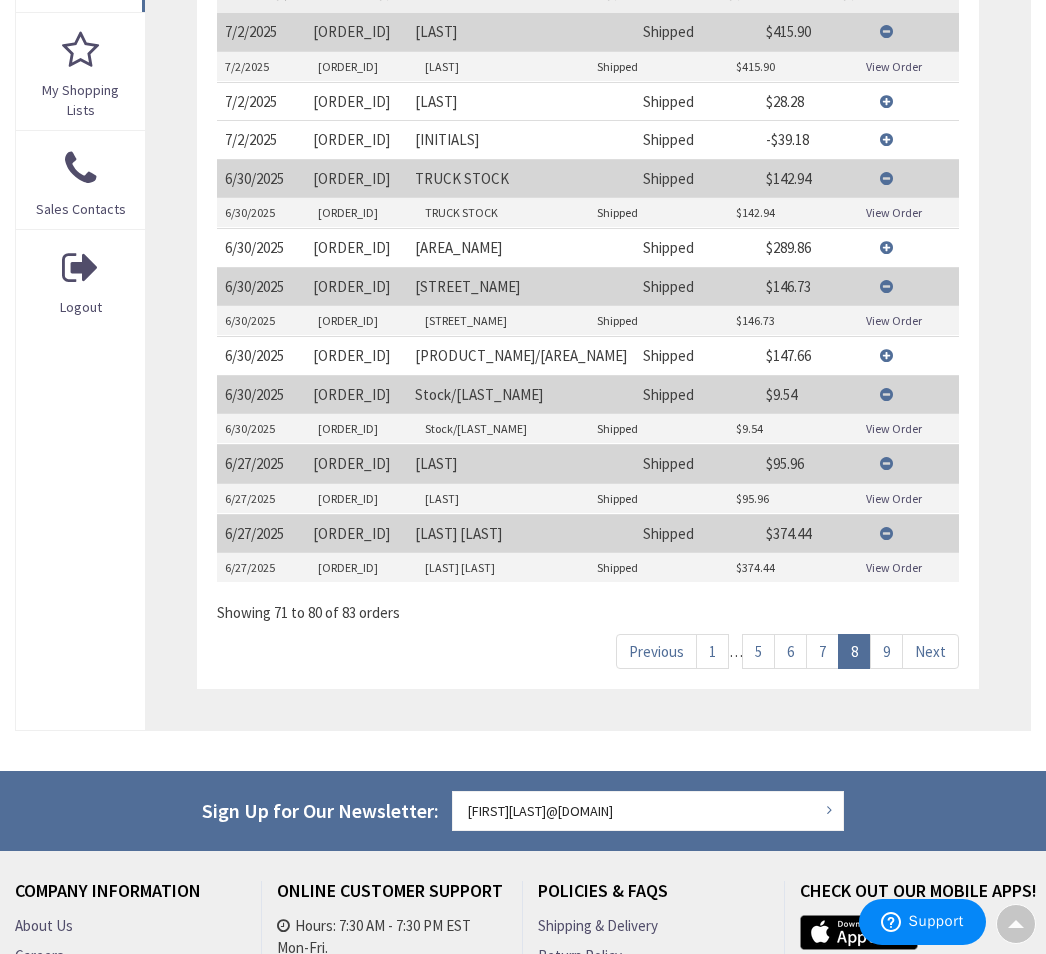 scroll, scrollTop: 729, scrollLeft: 0, axis: vertical 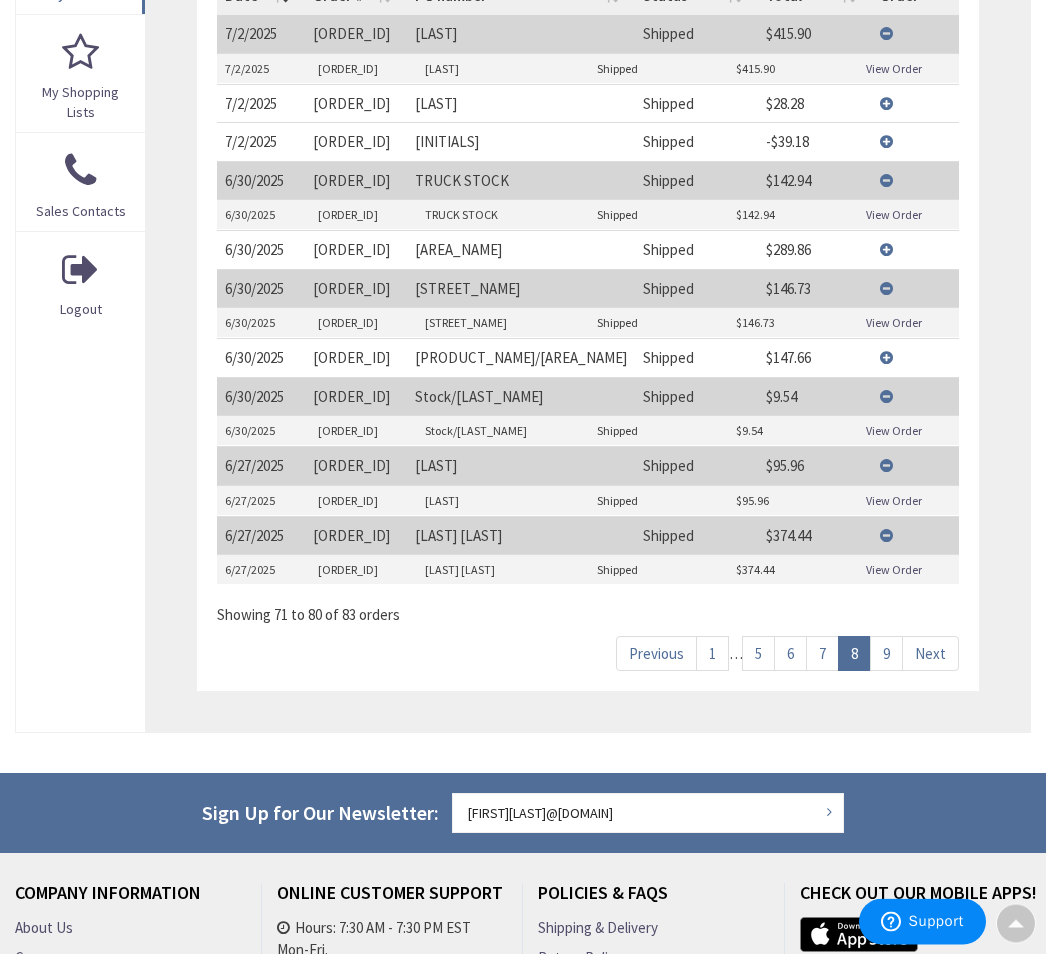 click on "View Details" at bounding box center (916, 250) 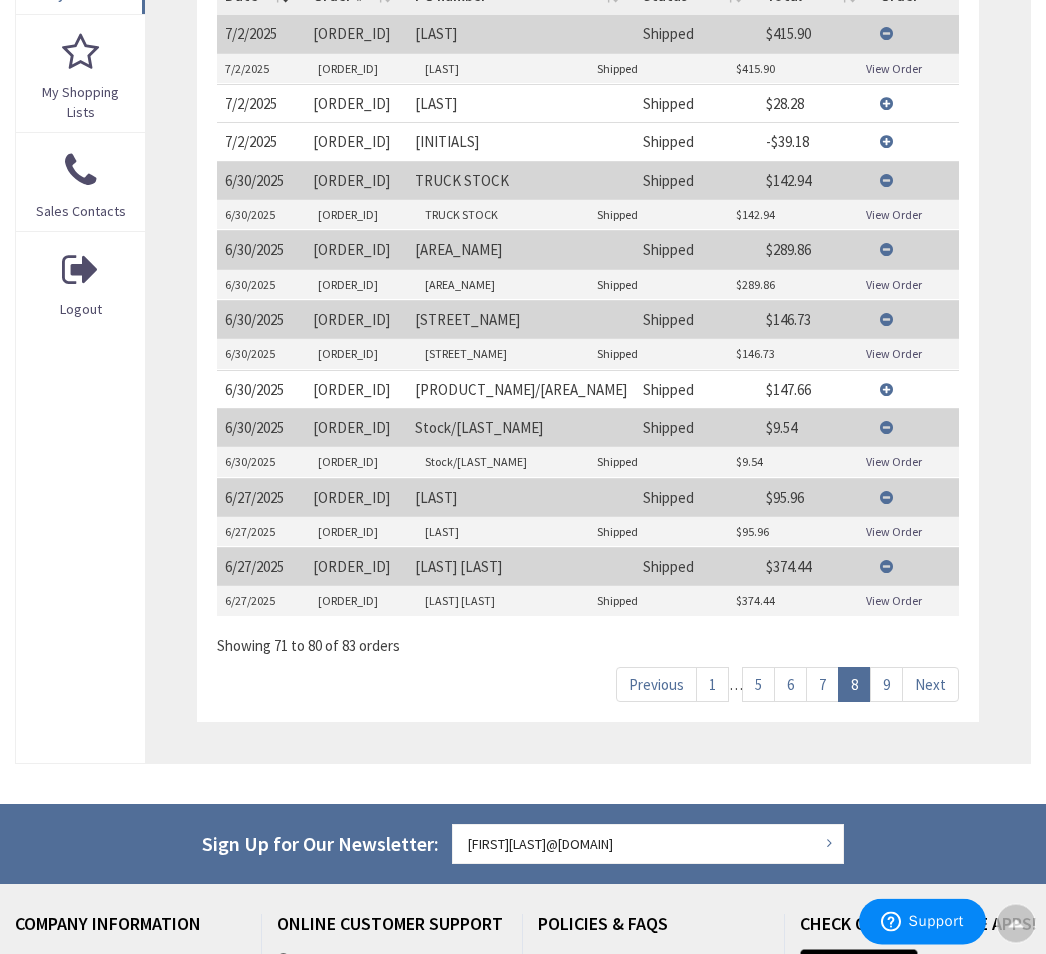 scroll, scrollTop: 730, scrollLeft: 0, axis: vertical 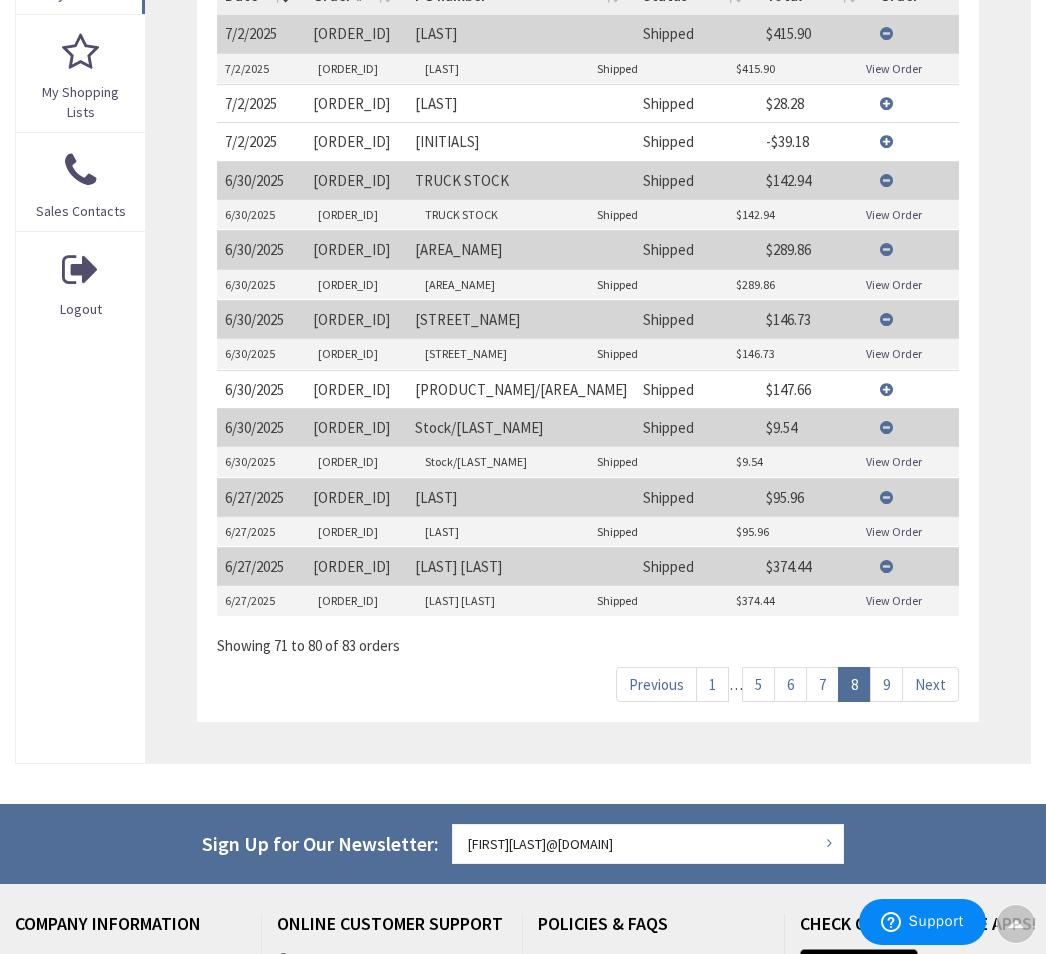 click on "View Order" at bounding box center (894, 284) 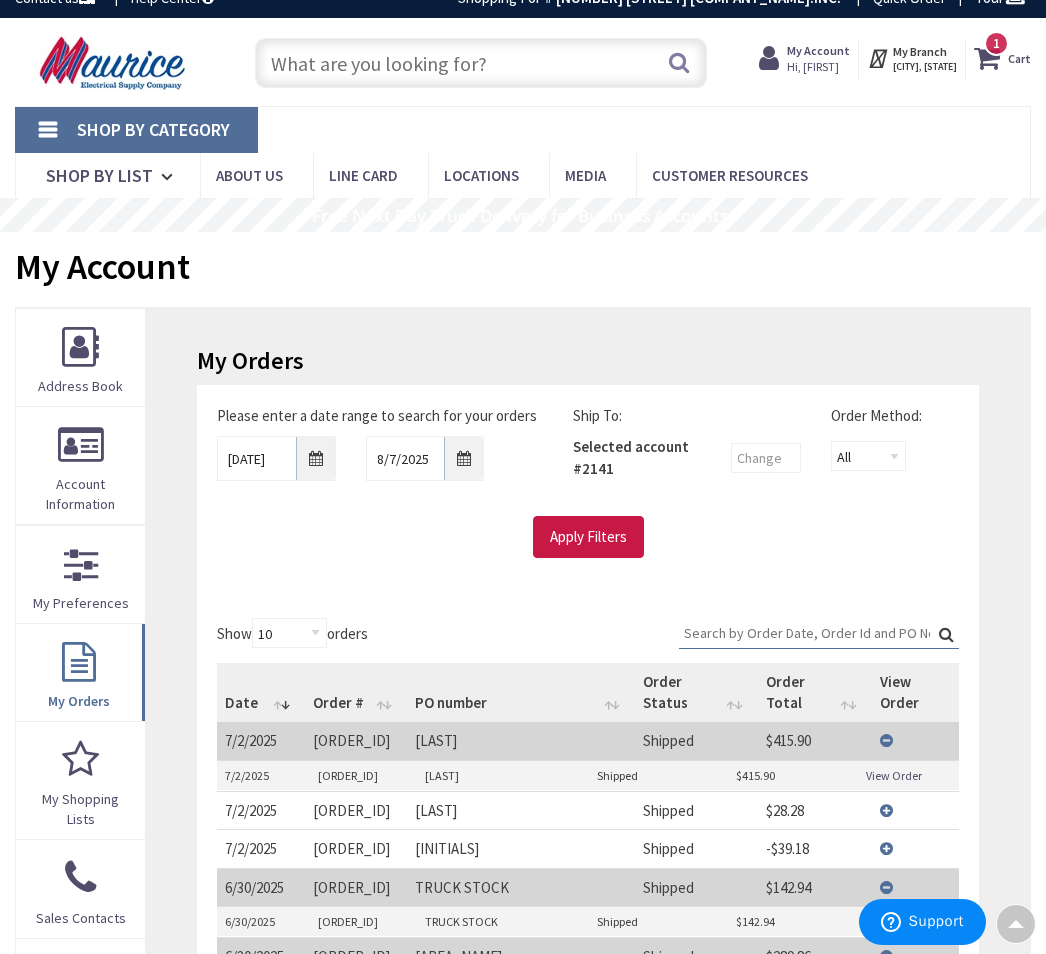 scroll, scrollTop: 0, scrollLeft: 0, axis: both 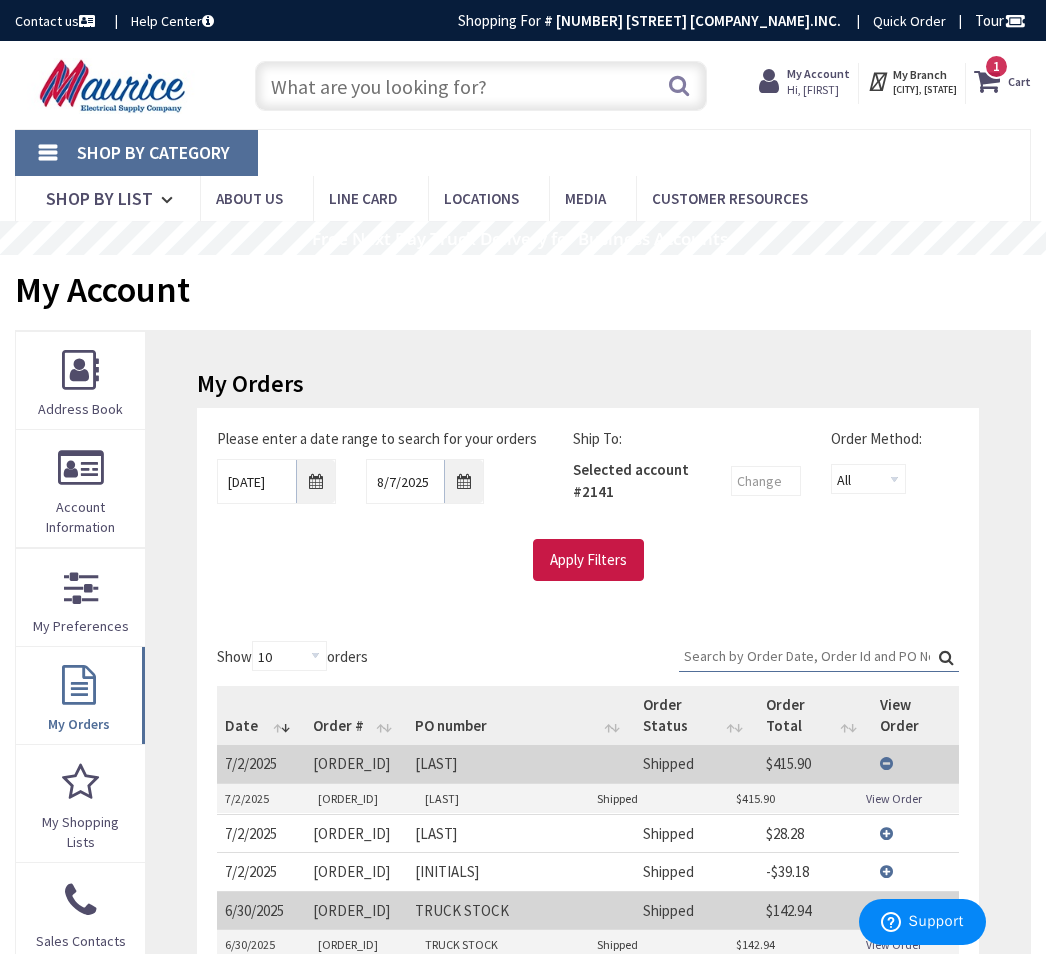 click on "Hi, thomas" at bounding box center [818, 90] 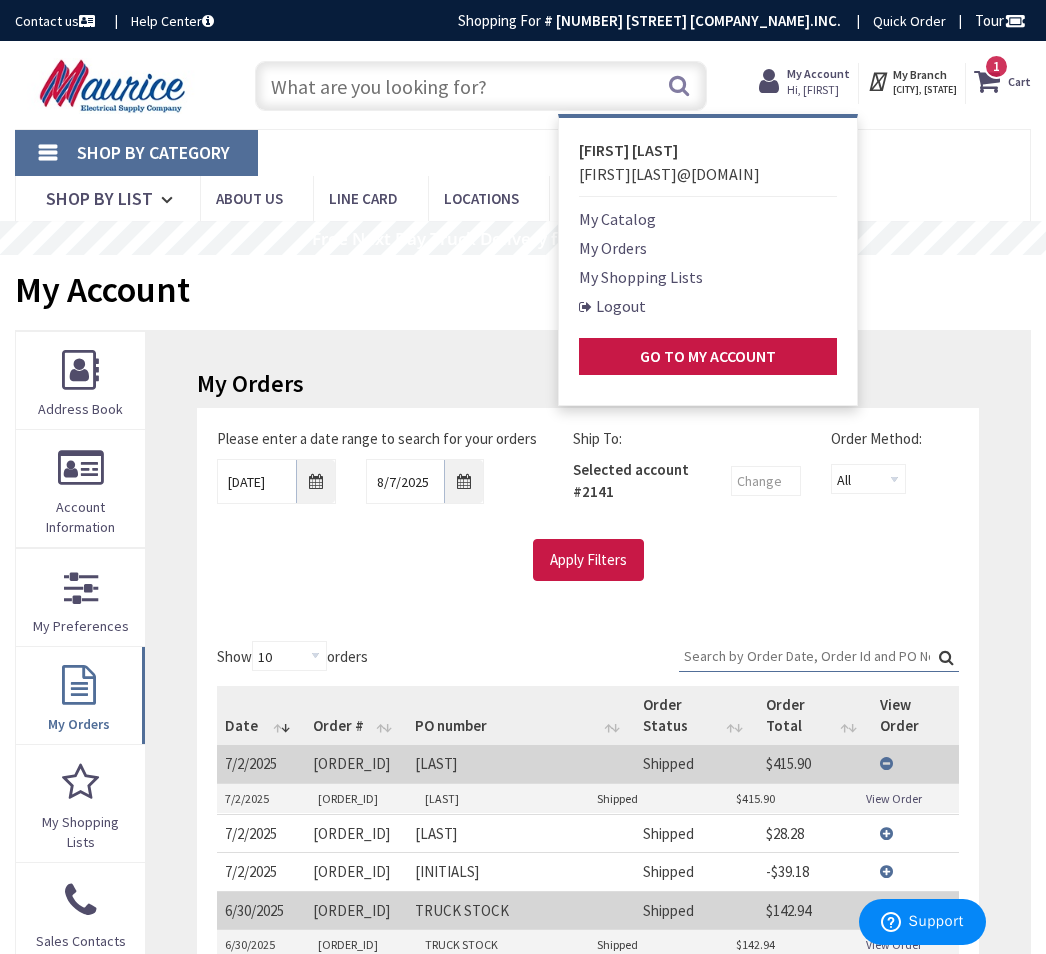 click on "Logout" at bounding box center (612, 306) 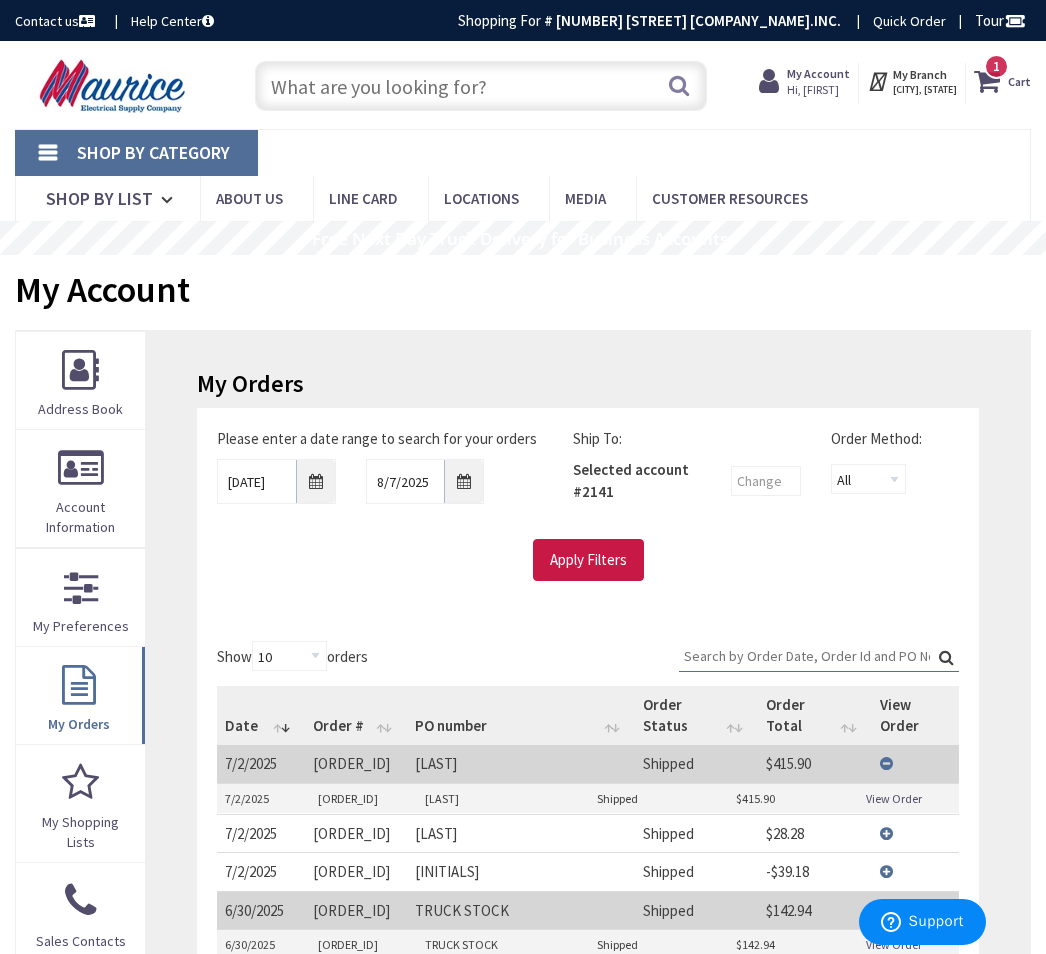 click on "Shop By Category
Conduit and Fittings Cable Tray & Accessories Cable Trays Cable Tray Fittings & Accessories Cable Tray Ladders Conduit Fittings Combination Fittings Conduit Bushings Conduit Fitting Bodies Conduit Lock Nuts Conduit Nipples Conduit Reducing Washers Covers & Gaskets EMT Fittings ENT & Innerduct Fittings Expansion Fittings Flex Fittings Hazardous Location Fittings Liquid Tight Fittings PVC Coated Conduit Fittings PVC Conduit Fittings Rigid Conduit Fittings Drains & Breathers Service Entrance Fittings Metal Clad Fittings Hangers, Clamps & Supports Conduit Clips & Clamps Conduit Spacers Conduit Straps Hangers Beam Clamps Supports Metallic Conduit Flexible Metallic Conduit Electrical Metallic Conduit (EMT) Intermediate Metallic Conduit (IMC) PVC Coated Conduit Rigid Metallic Conduit (RMC) Liquidtight Metallic Conduit (LTMC) Non-Metallic Conduit Flexible Non-Metallic Conduit PVC Conduit Raceway & Wiring Ducts" at bounding box center (523, 175) 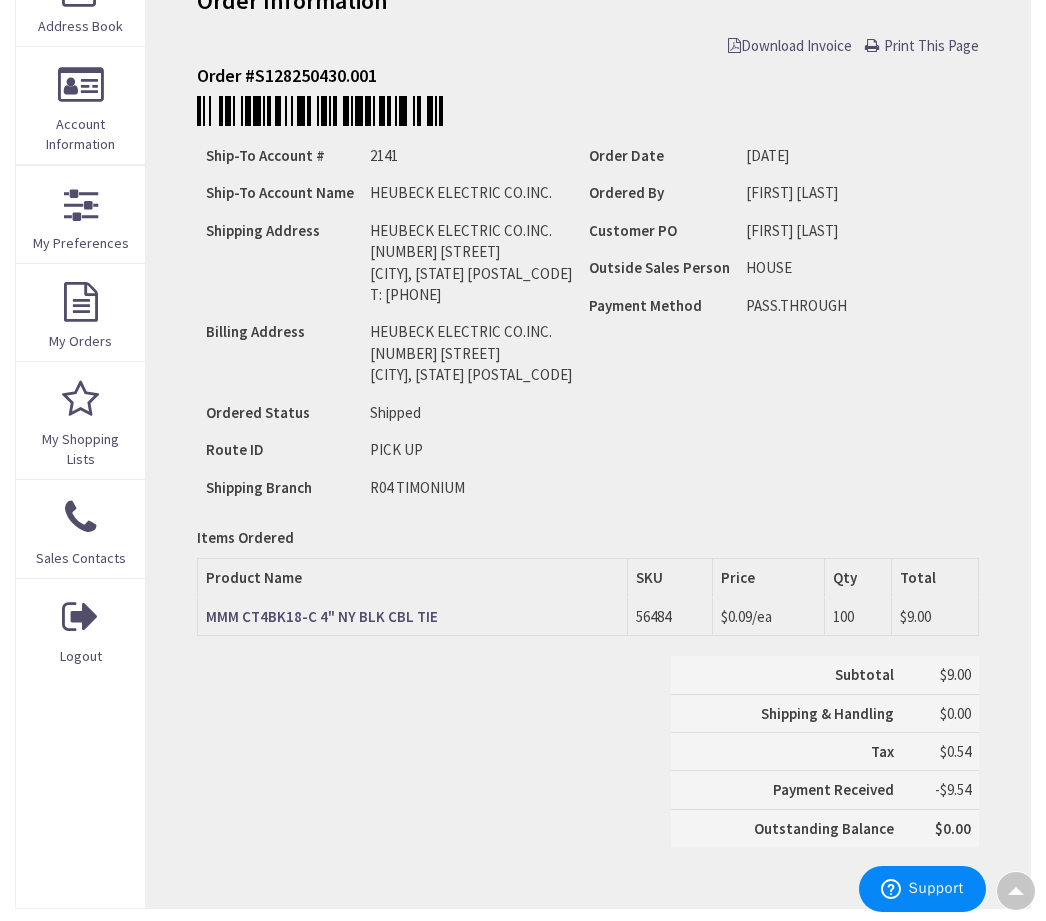 scroll, scrollTop: 380, scrollLeft: 0, axis: vertical 